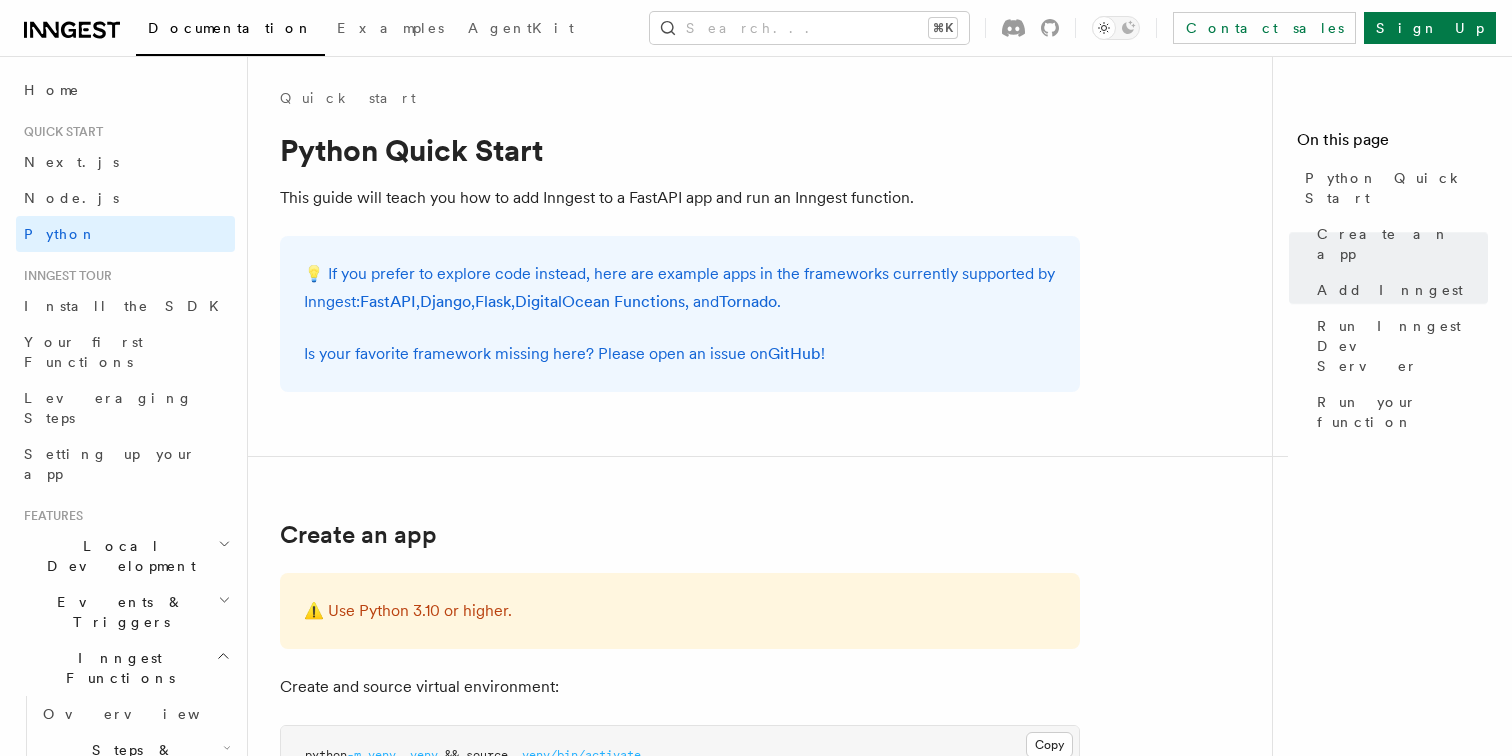 scroll, scrollTop: 2758, scrollLeft: 0, axis: vertical 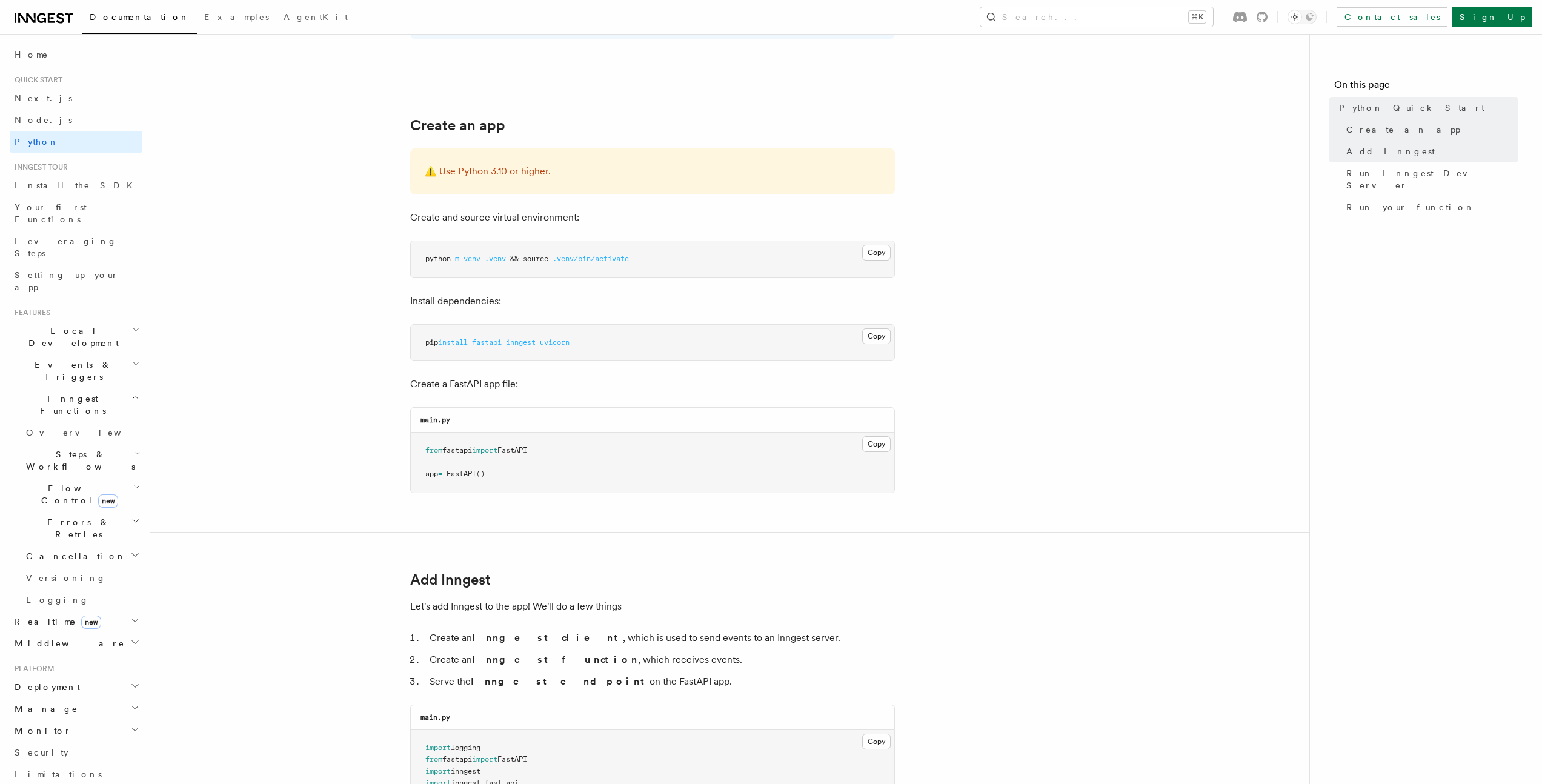 click on "python  -m   venv   .venv   &&   source   .venv/bin/activate" at bounding box center (653, 259) 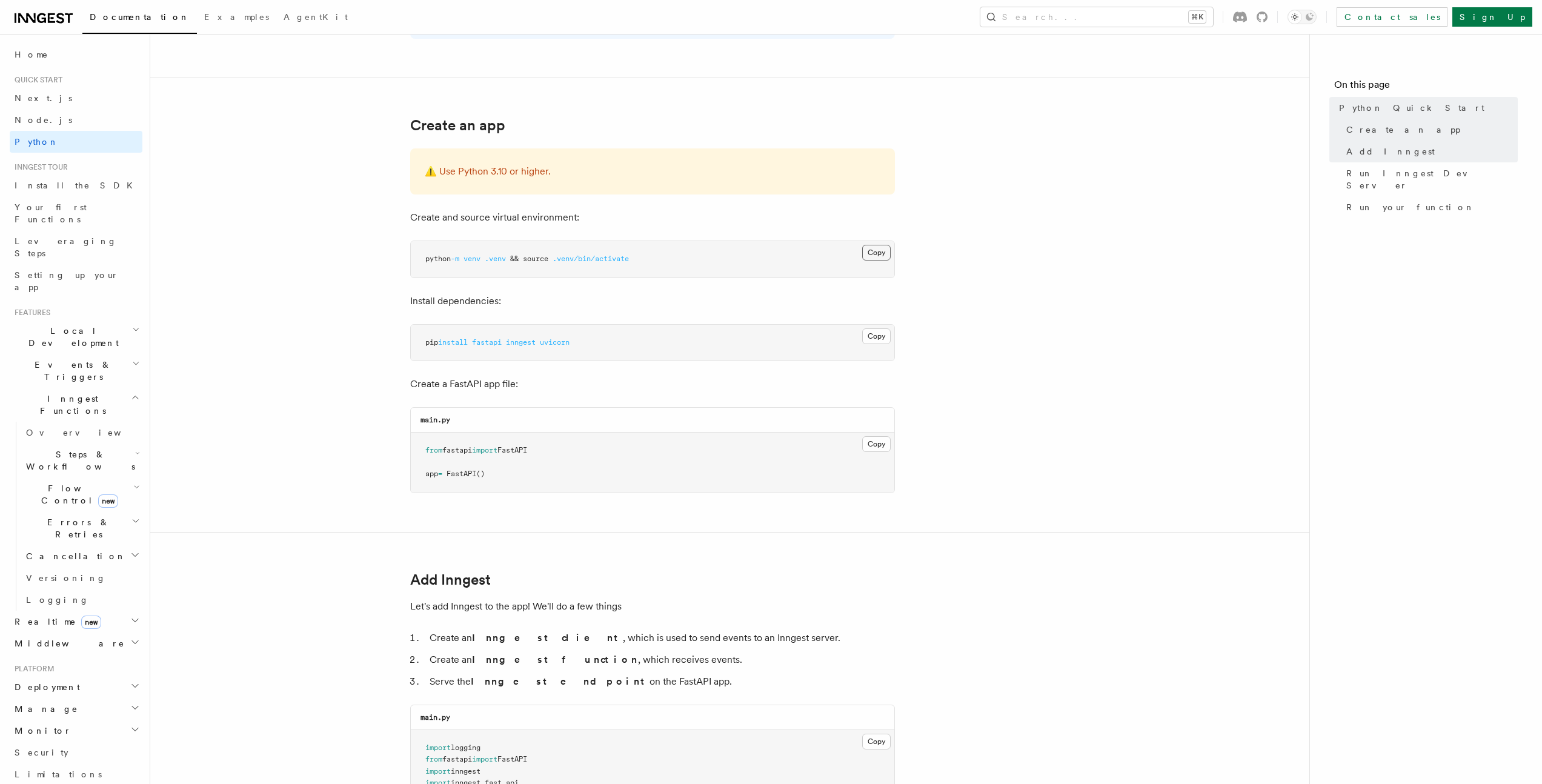 click on "Copy Copied" at bounding box center (876, 253) 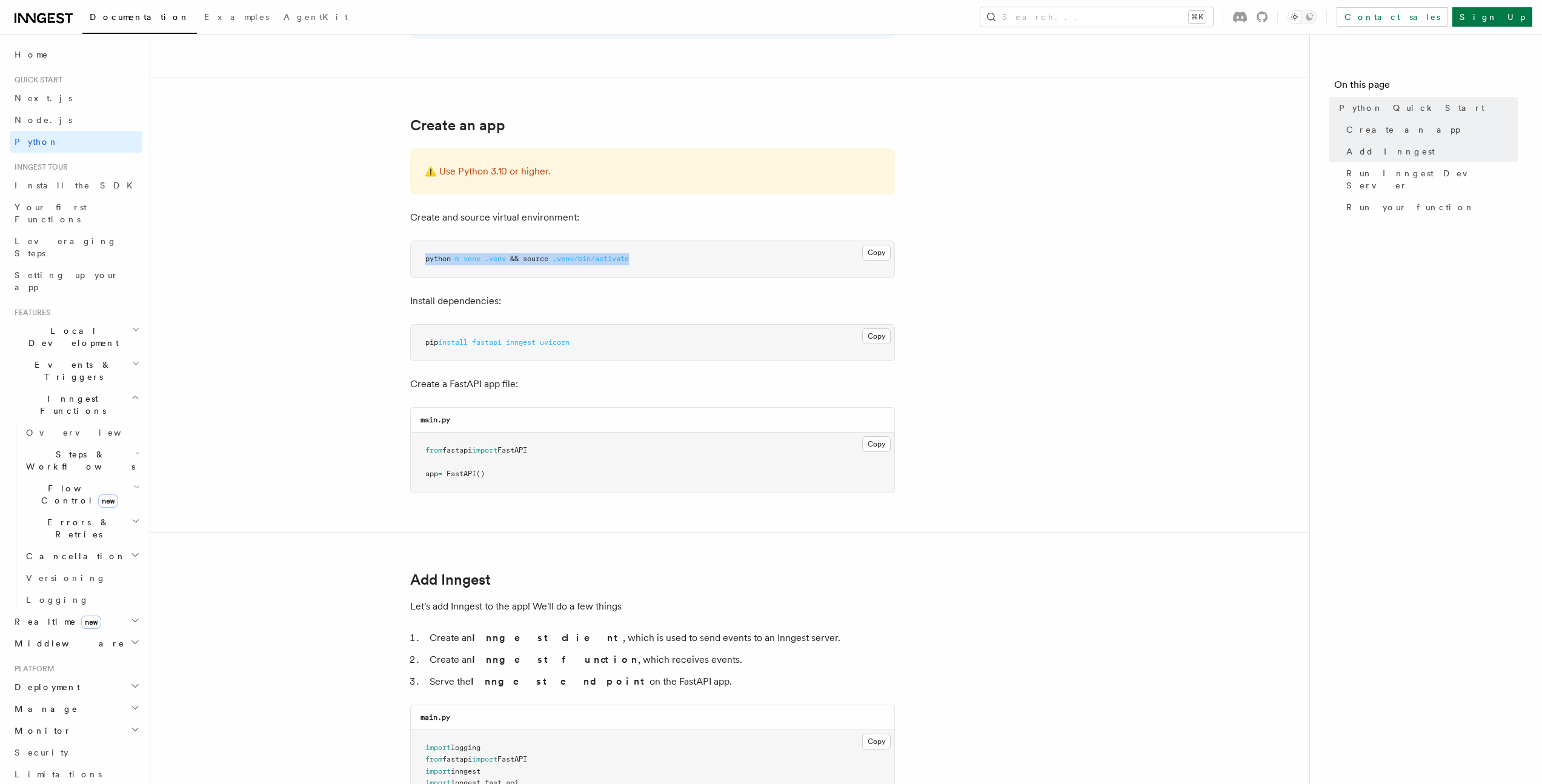 drag, startPoint x: 658, startPoint y: 259, endPoint x: 416, endPoint y: 257, distance: 242.0083 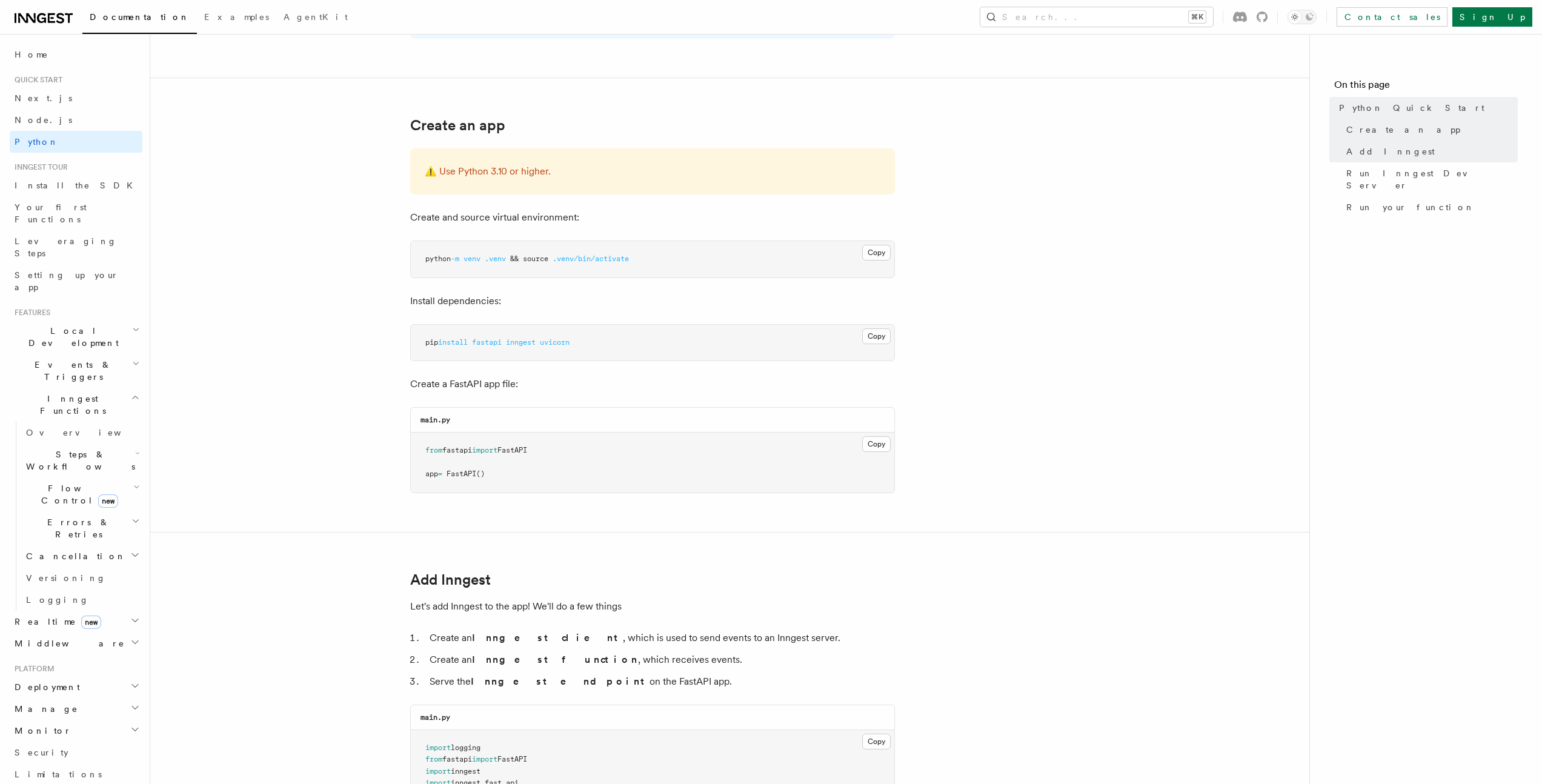 click on "Install dependencies:" at bounding box center [653, 301] 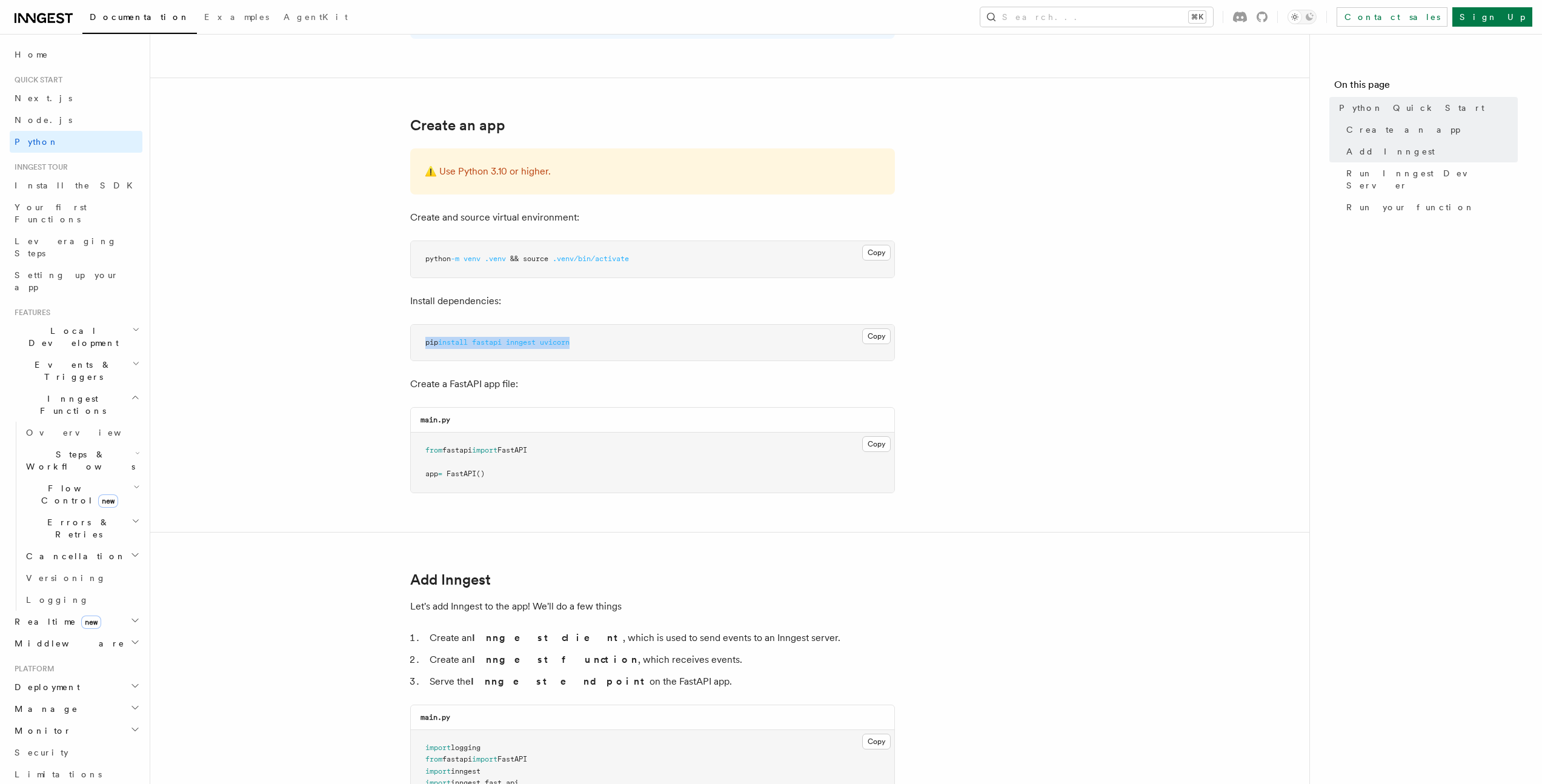 drag, startPoint x: 576, startPoint y: 341, endPoint x: 424, endPoint y: 341, distance: 152 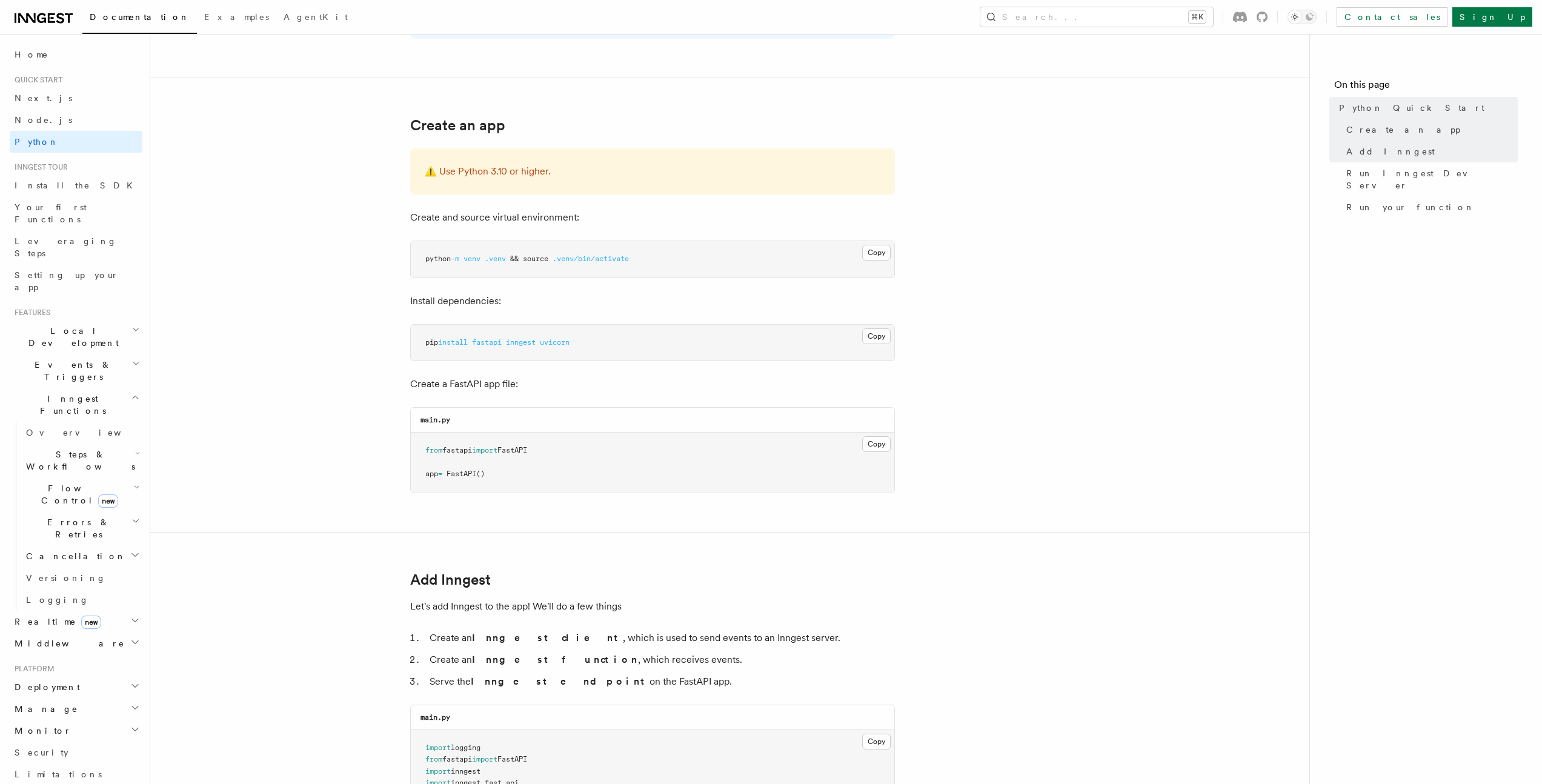 click on "from  fastapi  import  FastAPI
app  =   FastAPI ()" at bounding box center [653, 462] 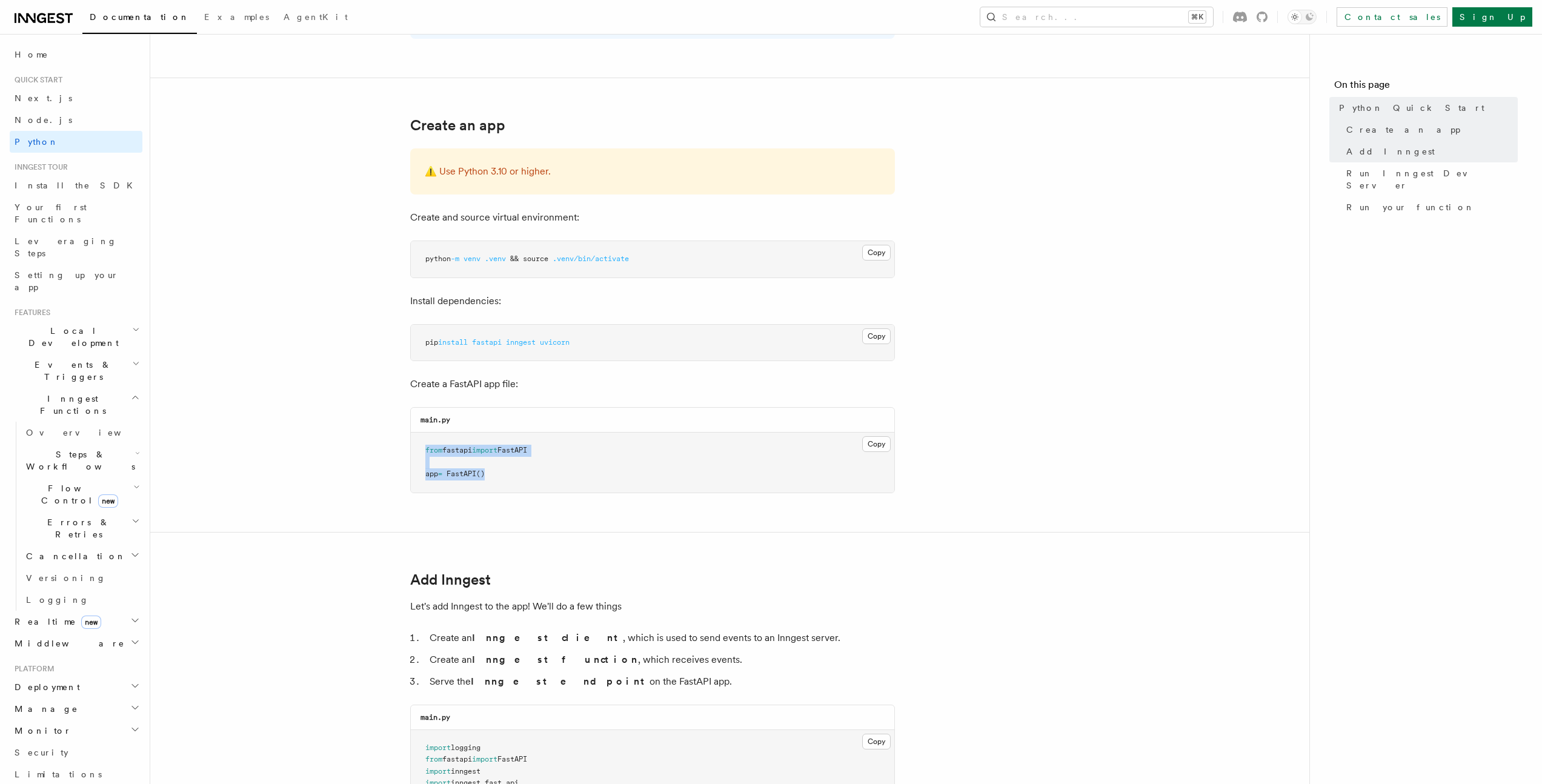 drag, startPoint x: 491, startPoint y: 470, endPoint x: 425, endPoint y: 448, distance: 69.57011 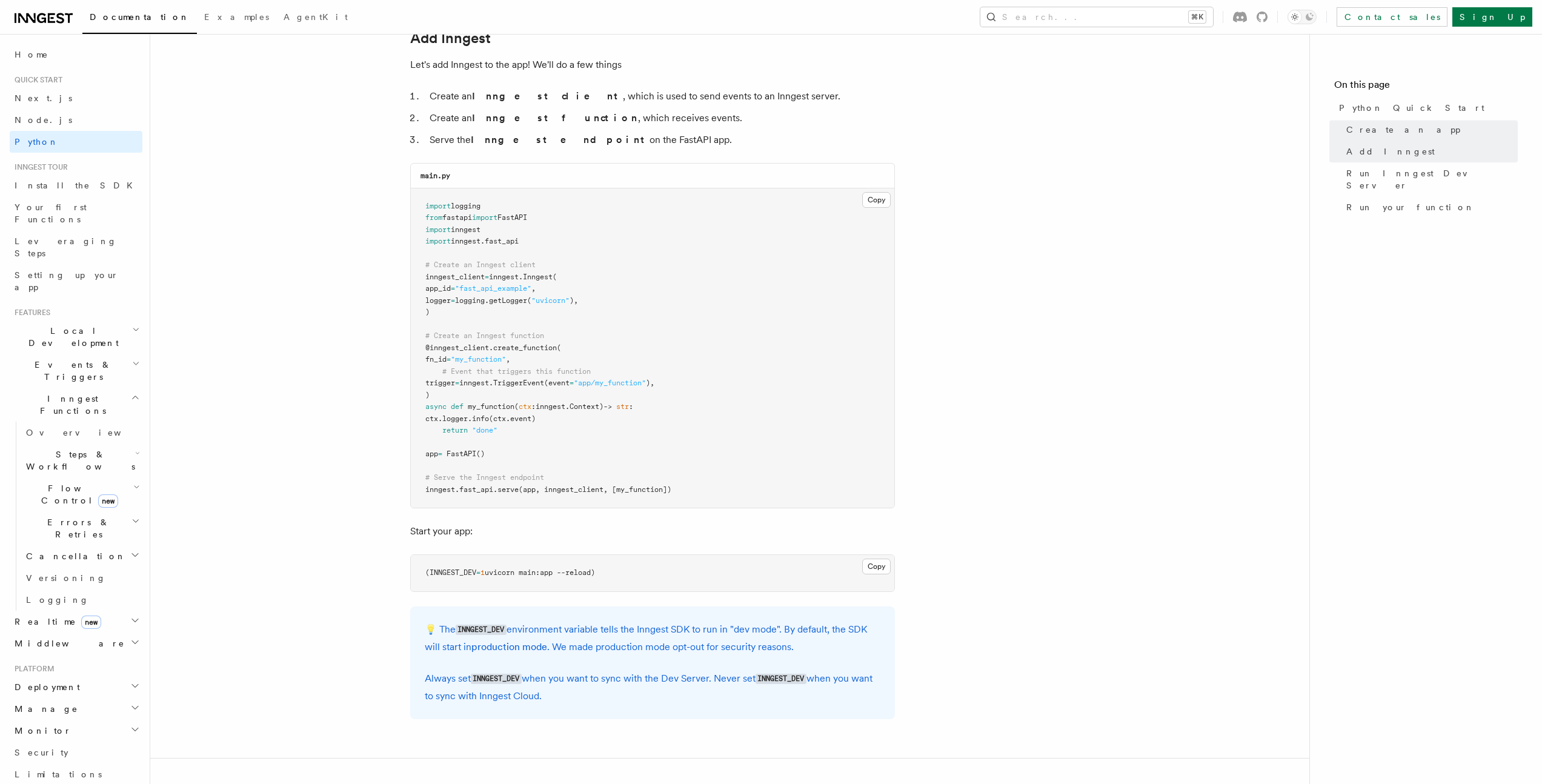 scroll, scrollTop: 754, scrollLeft: 0, axis: vertical 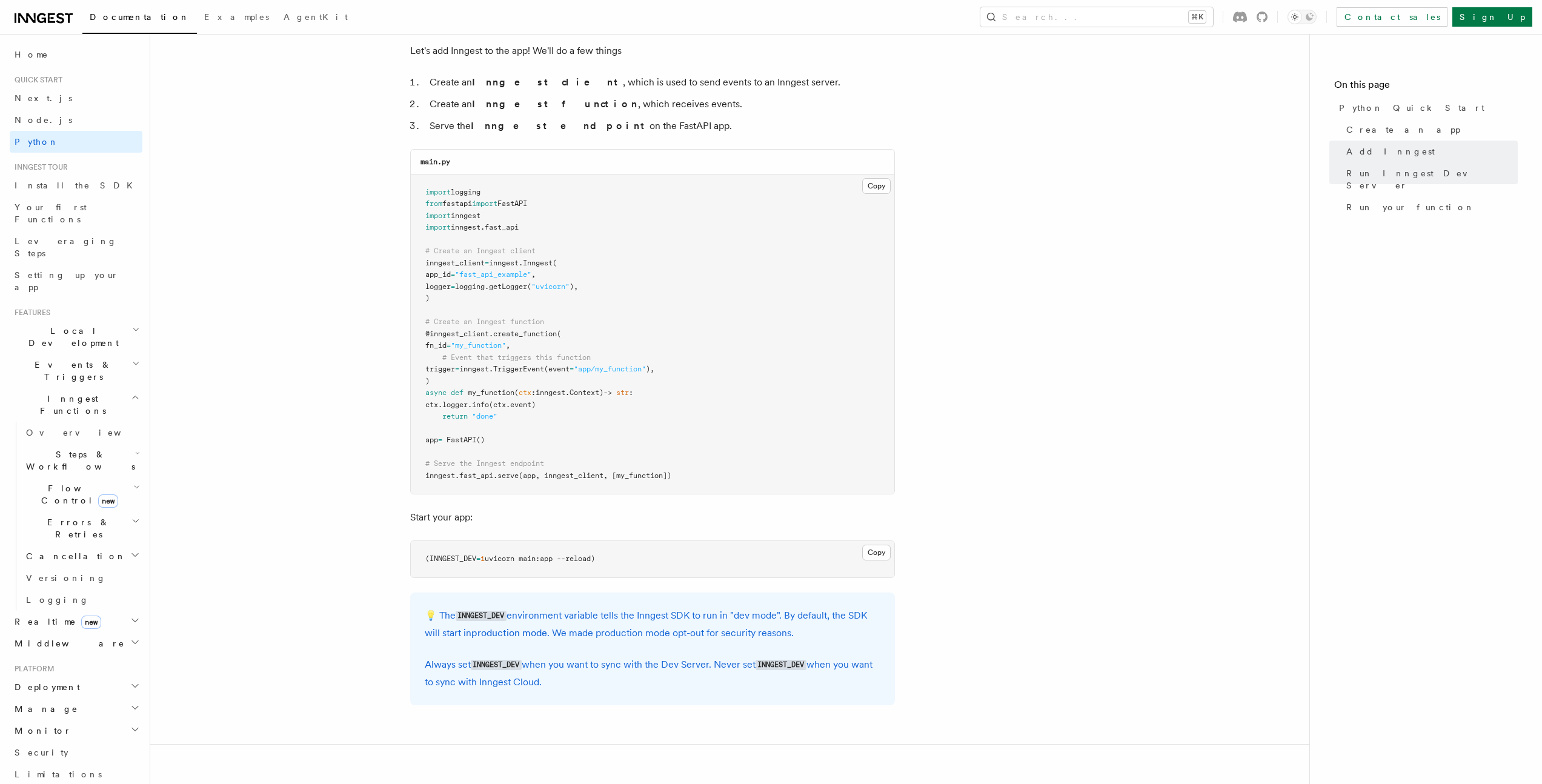 click on "import  logging
from  fastapi  import  FastAPI
import  inngest
import  inngest . fast_api
# Create an Inngest client
inngest_client  =  inngest . Inngest (
app_id = "fast_api_example" ,
logger = logging. getLogger ( "uvicorn" ),
)
# Create an Inngest function
@inngest_client . create_function (
fn_id = "my_function" ,
# Event that triggers this function
trigger = inngest. TriggerEvent (event = "app/my_function" ),
)
async   def   my_function ( ctx :  inngest . Context)  ->   str :
ctx . logger . info (ctx.event)
return   "done"
app  =   FastAPI ()
# Serve the Inngest endpoint
inngest . fast_api . serve (app, inngest_client, [my_function])" at bounding box center (653, 334) 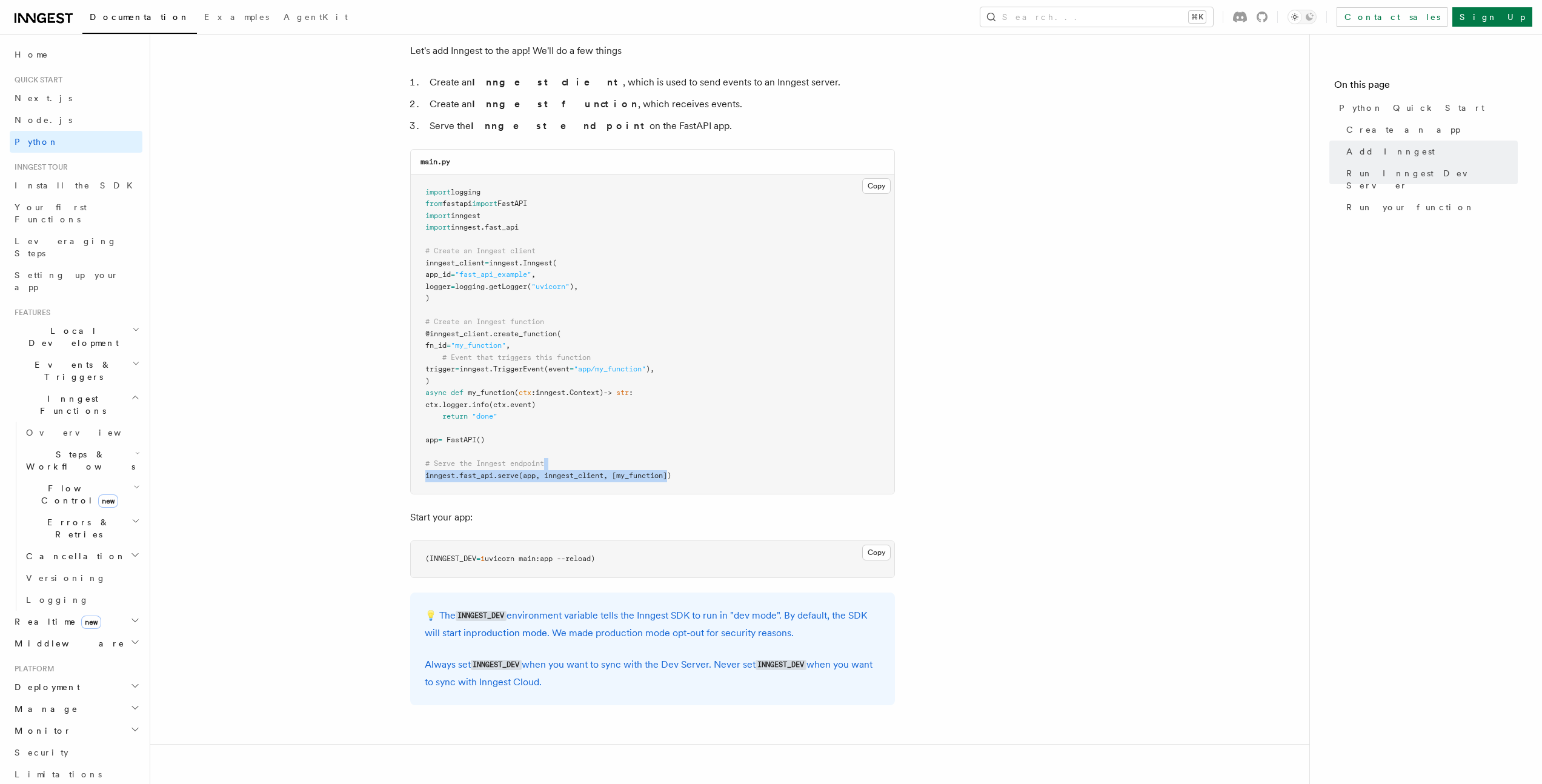 drag, startPoint x: 675, startPoint y: 476, endPoint x: 674, endPoint y: 469, distance: 7.071068 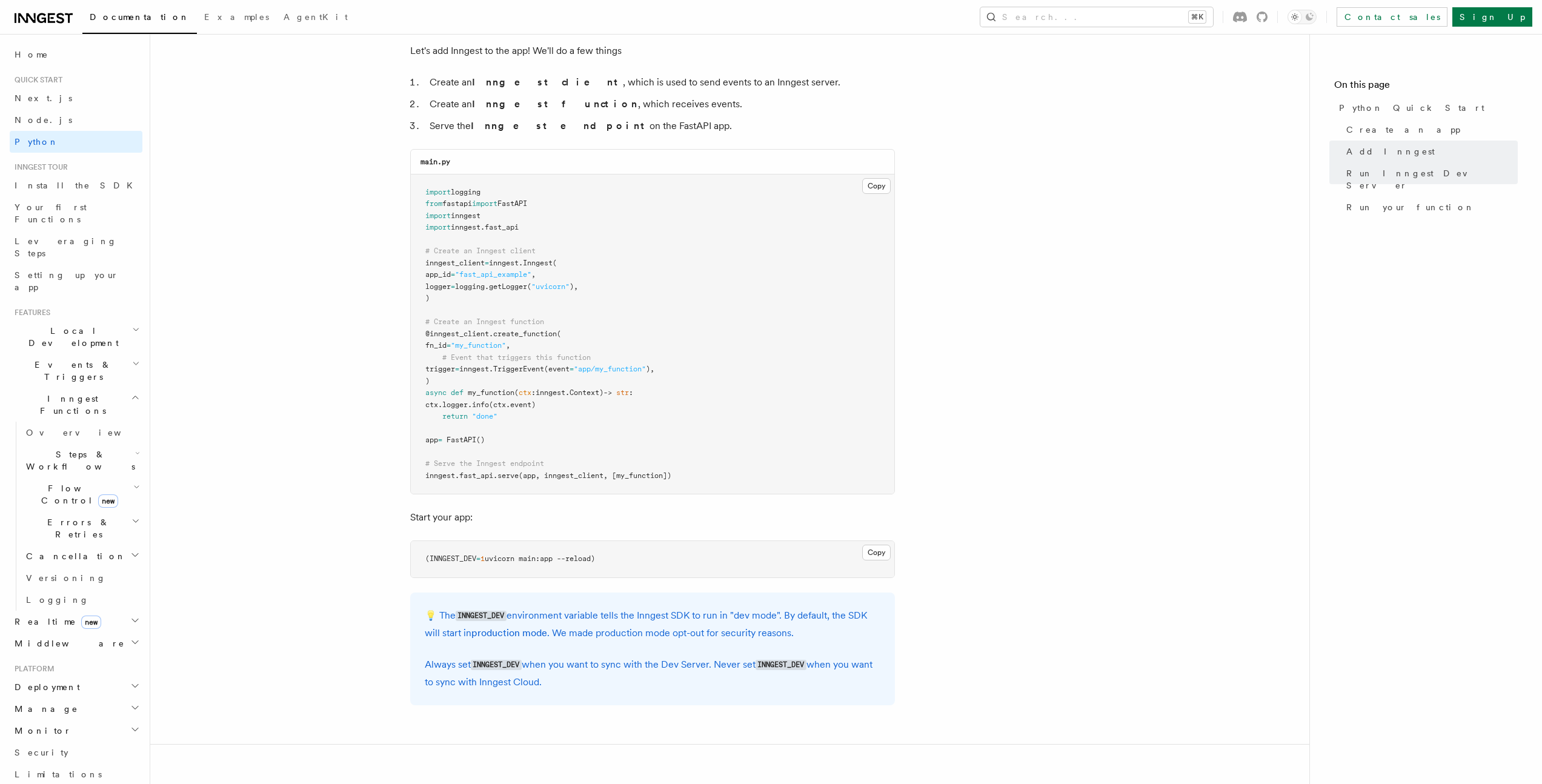 click on "import  logging
from  fastapi  import  FastAPI
import  inngest
import  inngest . fast_api
# Create an Inngest client
inngest_client  =  inngest . Inngest (
app_id = "fast_api_example" ,
logger = logging. getLogger ( "uvicorn" ),
)
# Create an Inngest function
@inngest_client . create_function (
fn_id = "my_function" ,
# Event that triggers this function
trigger = inngest. TriggerEvent (event = "app/my_function" ),
)
async   def   my_function ( ctx :  inngest . Context)  ->   str :
ctx . logger . info (ctx.event)
return   "done"
app  =   FastAPI ()
# Serve the Inngest endpoint
inngest . fast_api . serve (app, inngest_client, [my_function])" at bounding box center (653, 334) 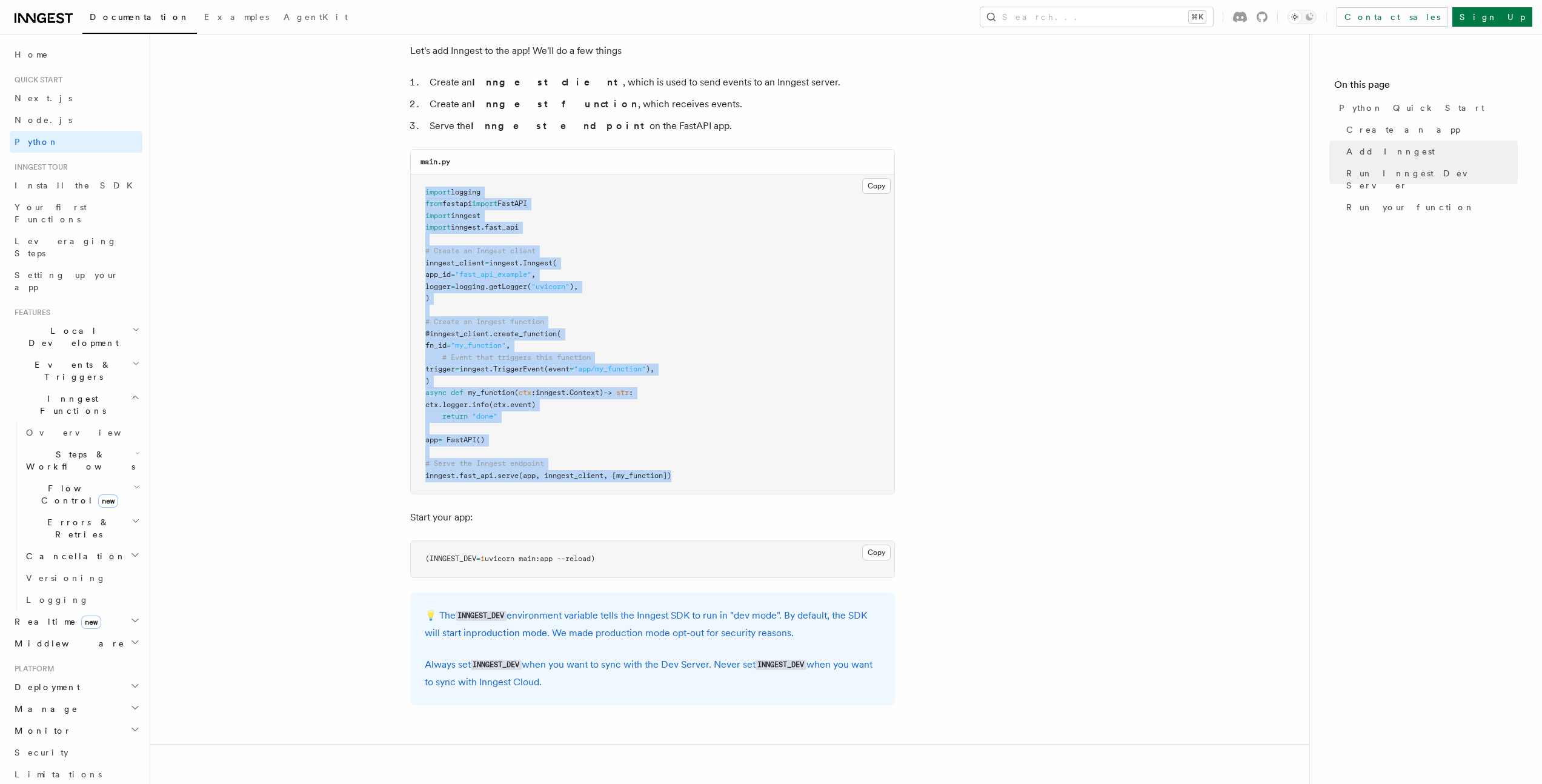 drag, startPoint x: 681, startPoint y: 474, endPoint x: 430, endPoint y: 182, distance: 385.05194 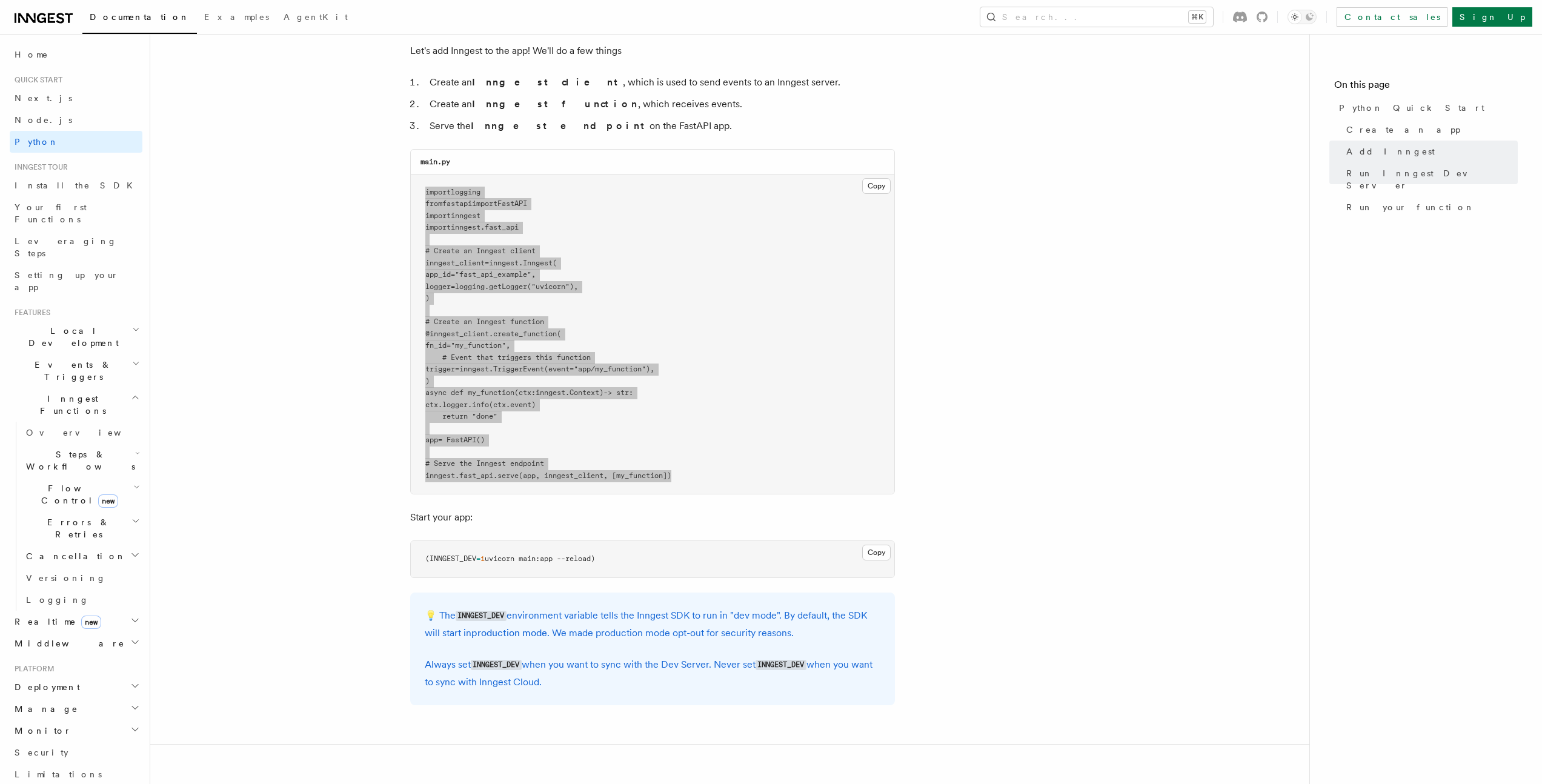 scroll, scrollTop: 989, scrollLeft: 0, axis: vertical 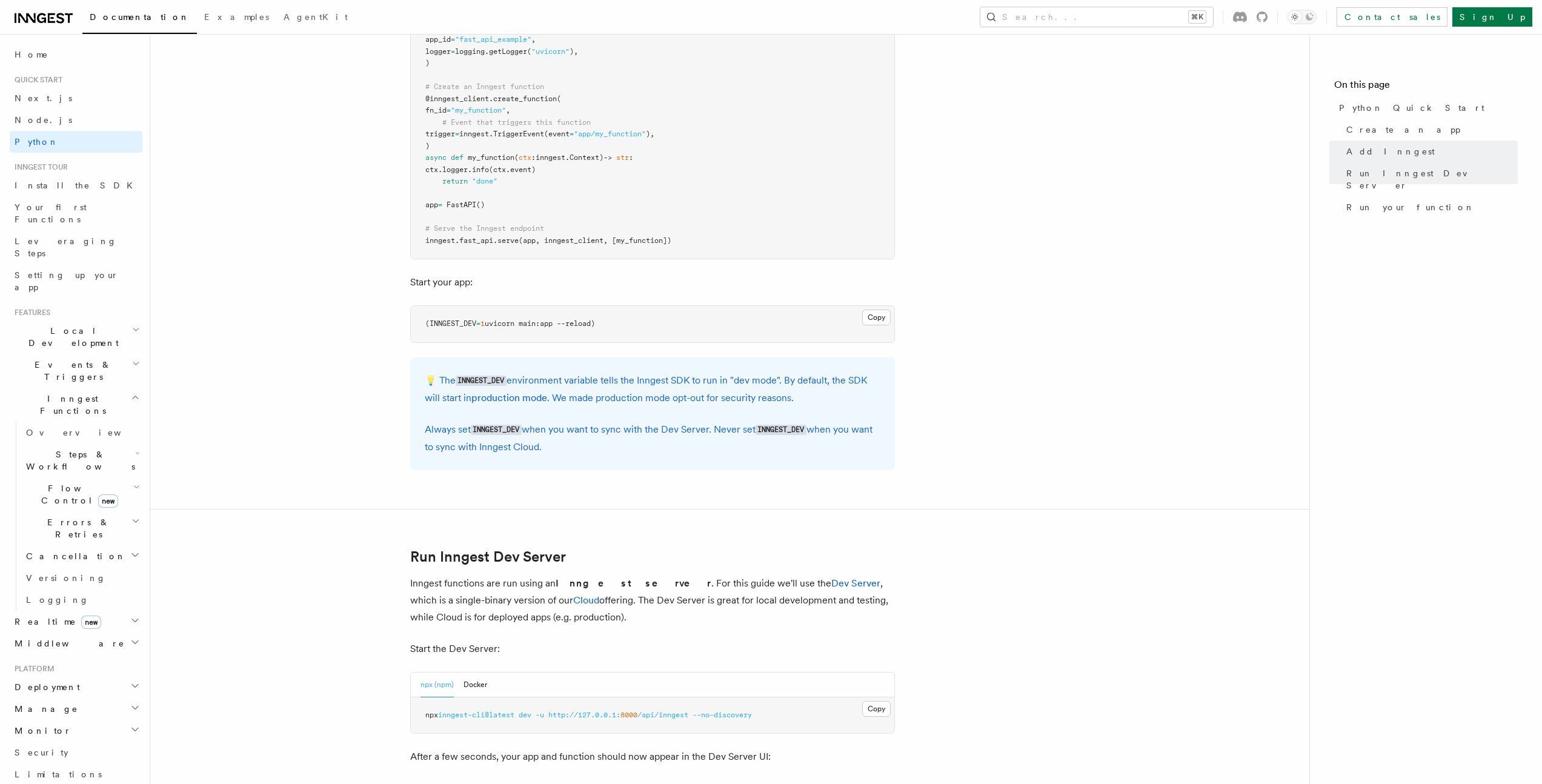 click on "(INNGEST_DEV = 1  uvicorn main:app --reload)" at bounding box center (653, 324) 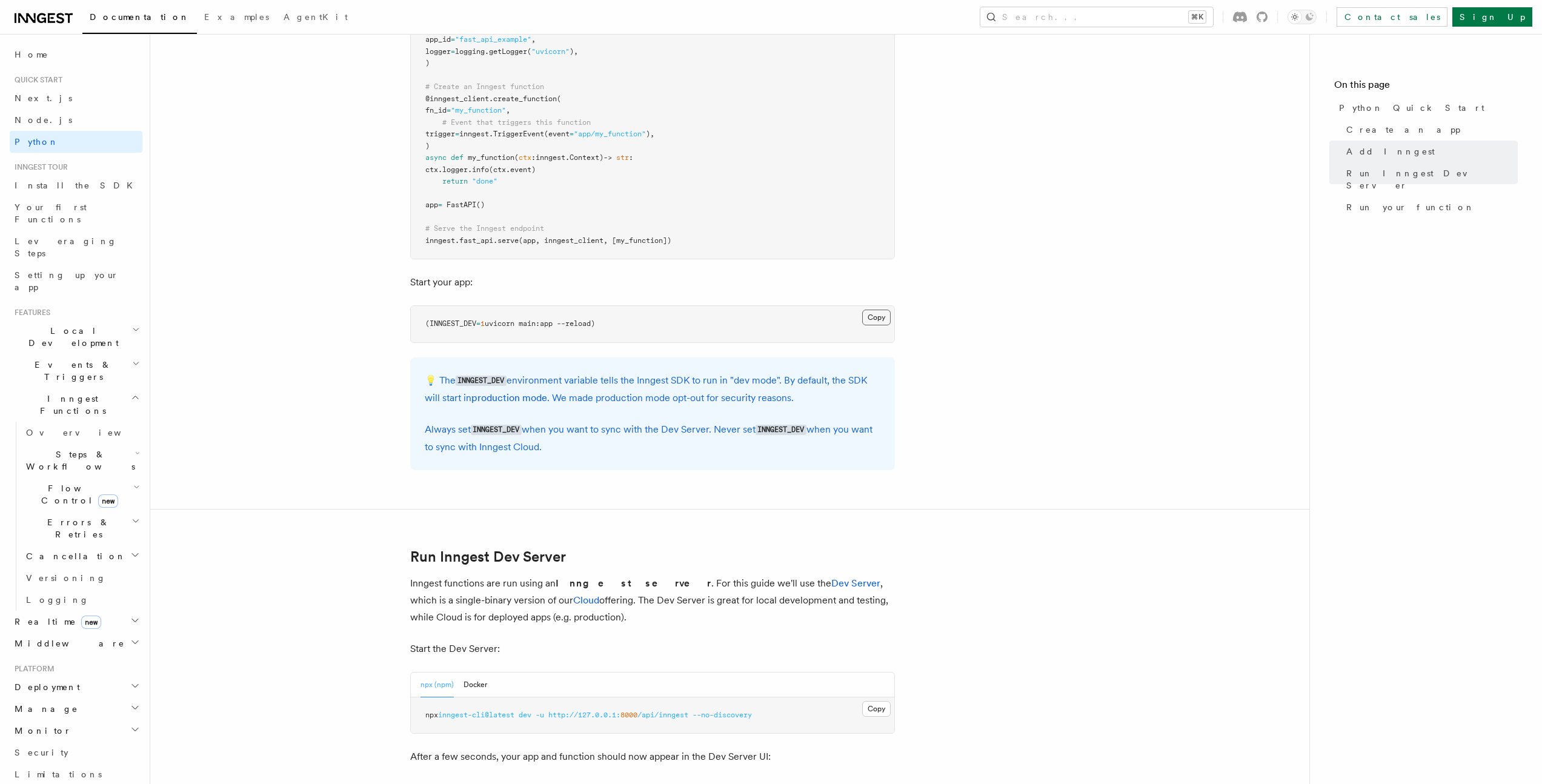 click on "Copy Copied" at bounding box center [876, 317] 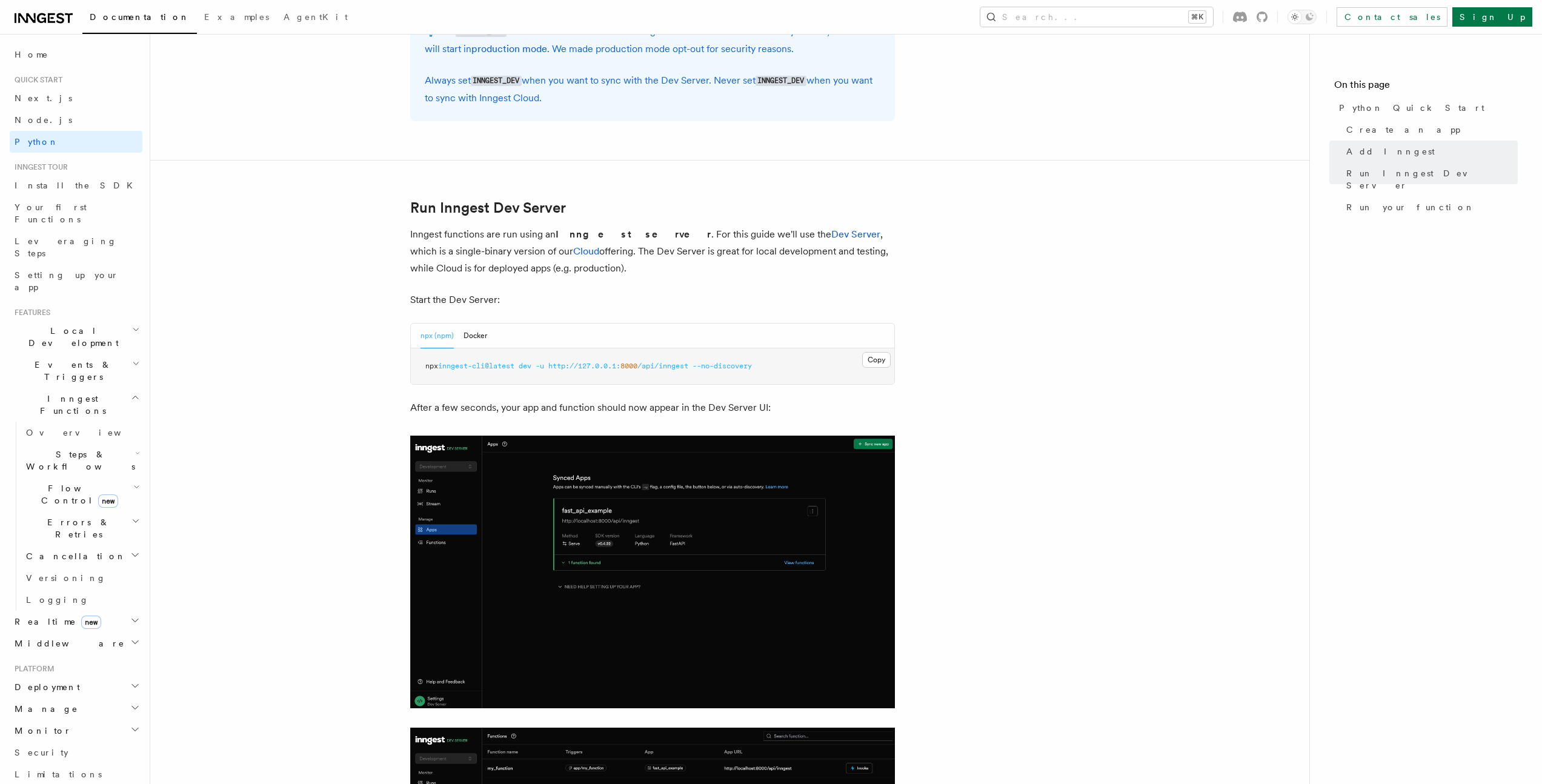 scroll, scrollTop: 1341, scrollLeft: 0, axis: vertical 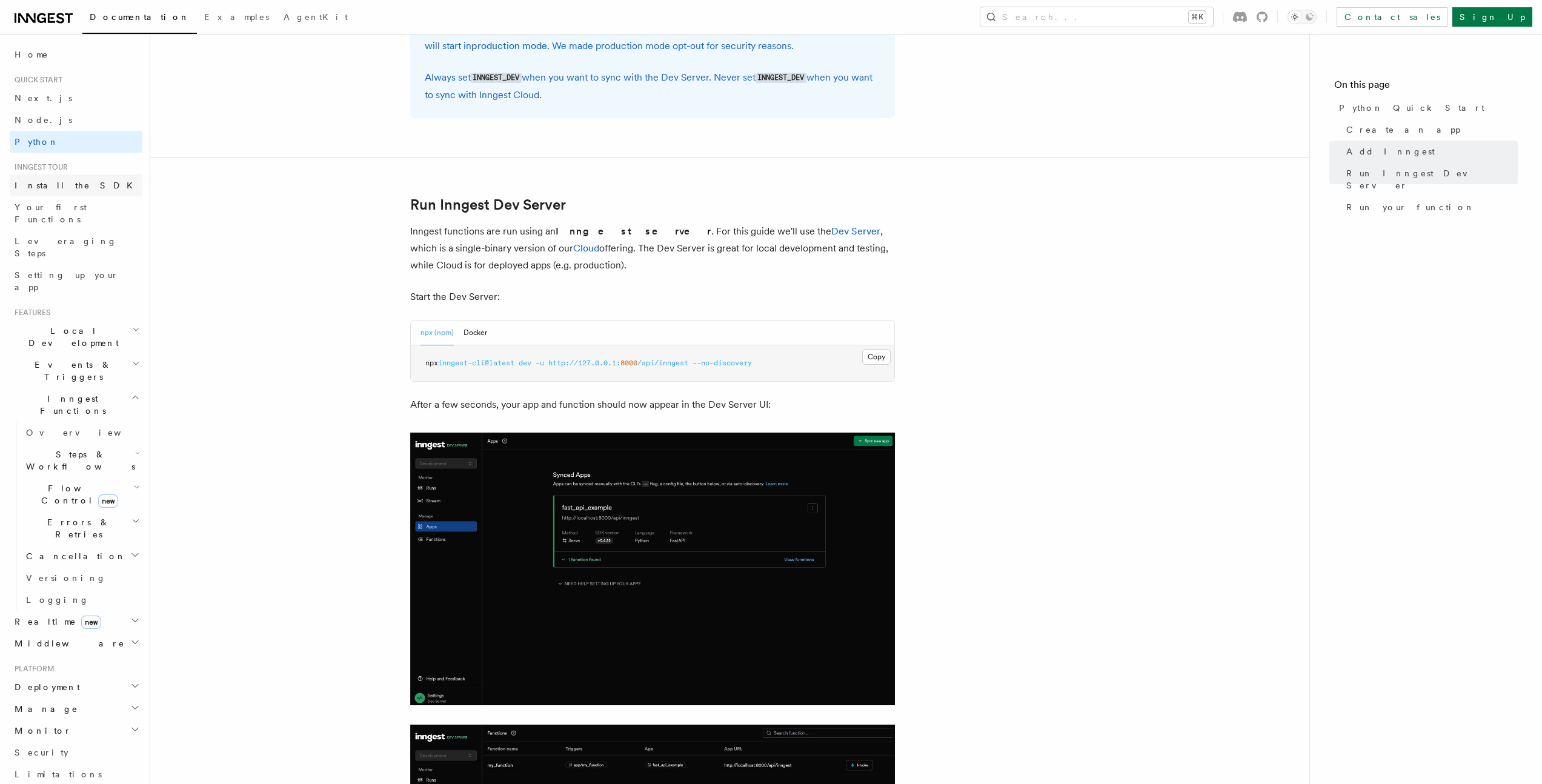 click on "Install the SDK" at bounding box center [77, 185] 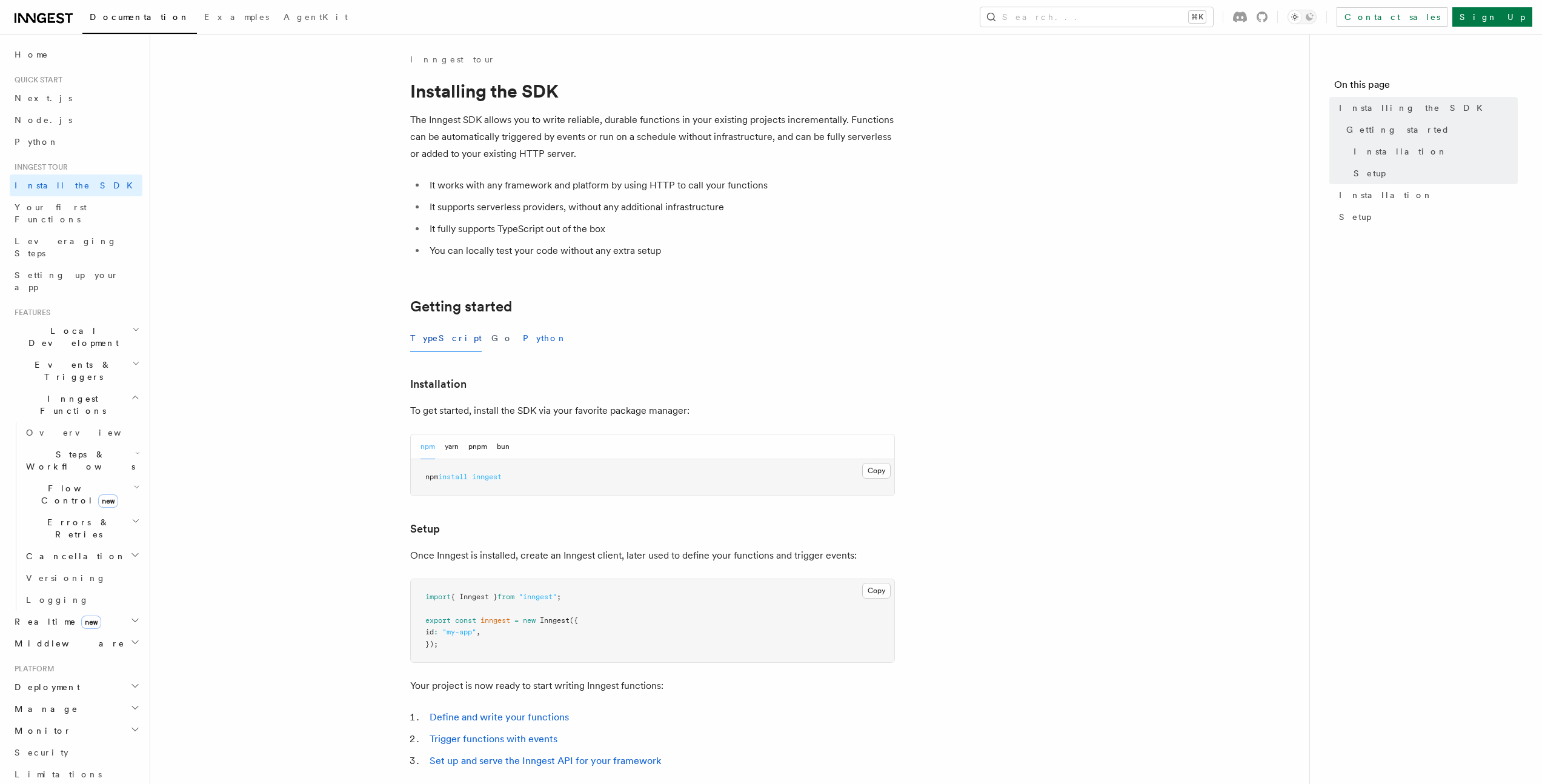 click on "Python" at bounding box center (545, 338) 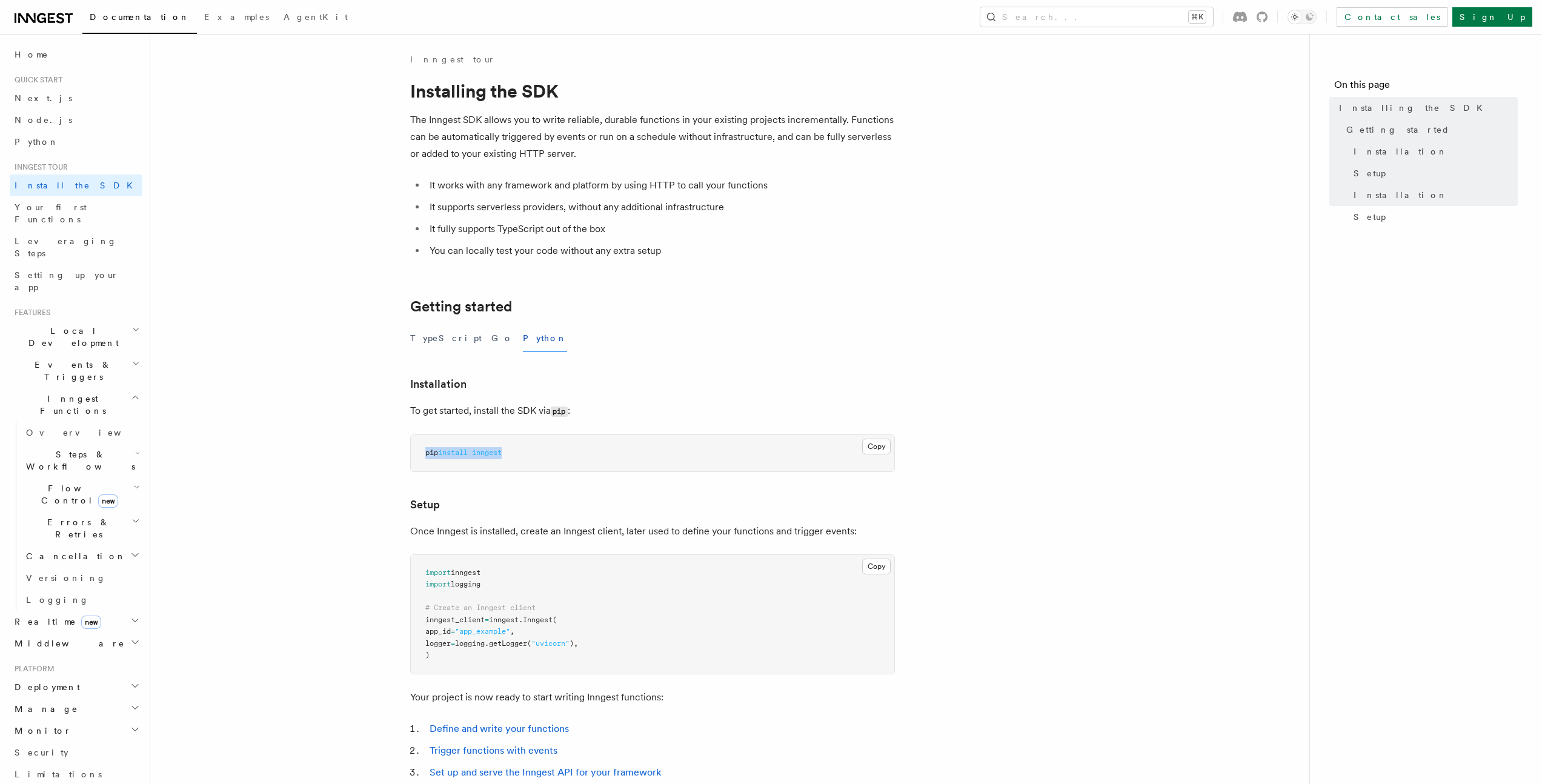 drag, startPoint x: 507, startPoint y: 452, endPoint x: 425, endPoint y: 451, distance: 82.0061 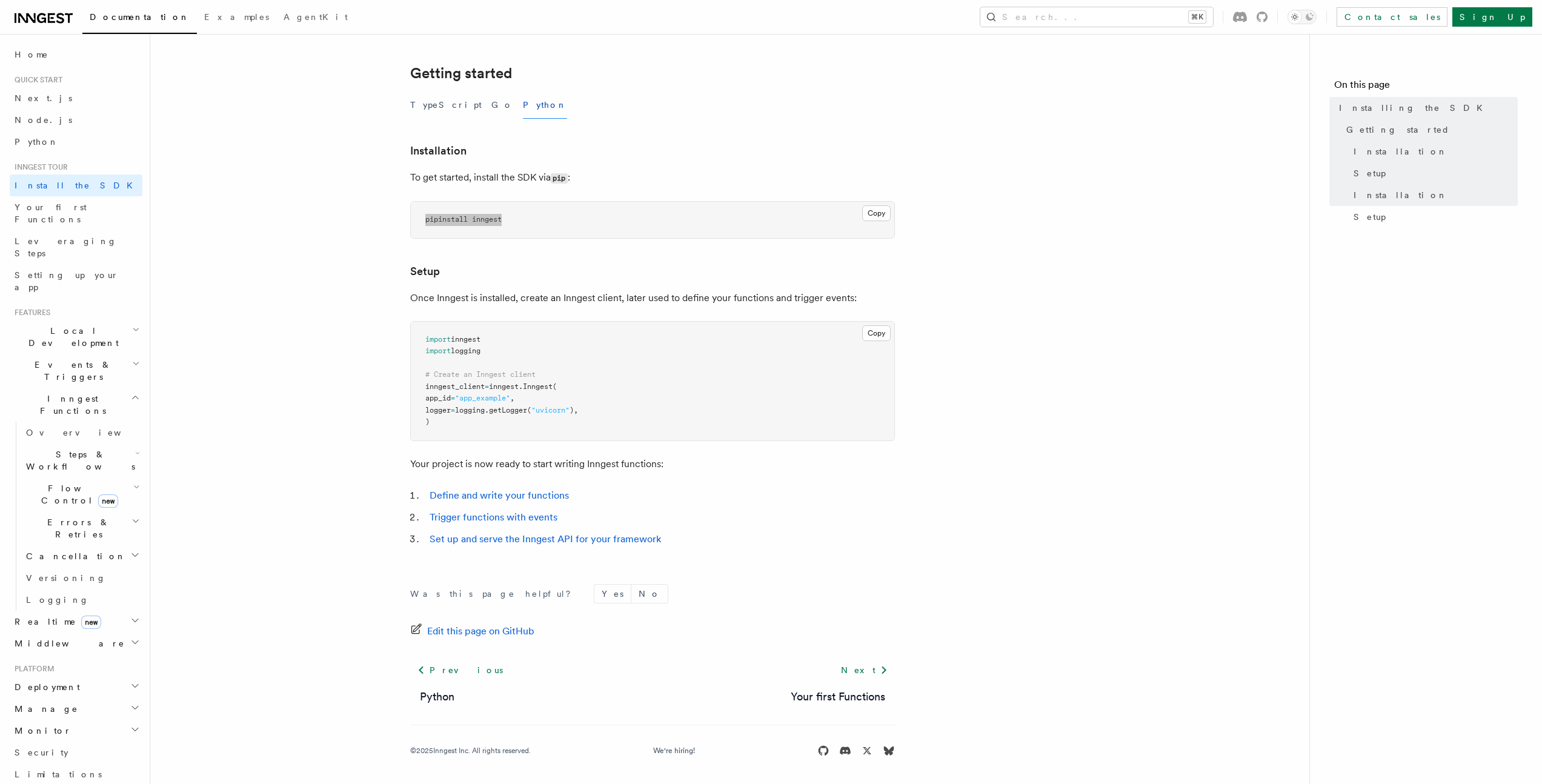 scroll, scrollTop: 235, scrollLeft: 0, axis: vertical 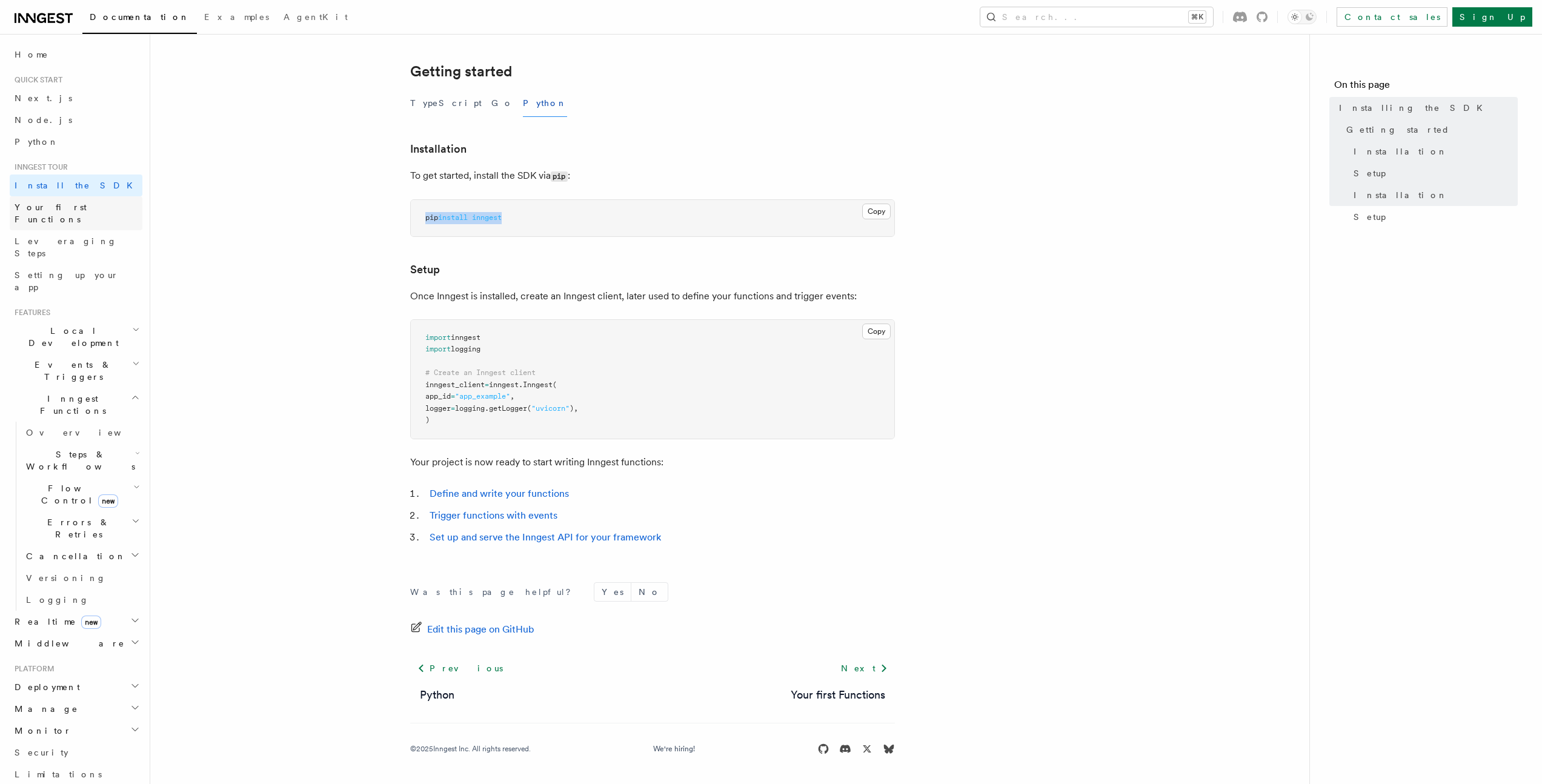 click on "Your first Functions" at bounding box center [50, 213] 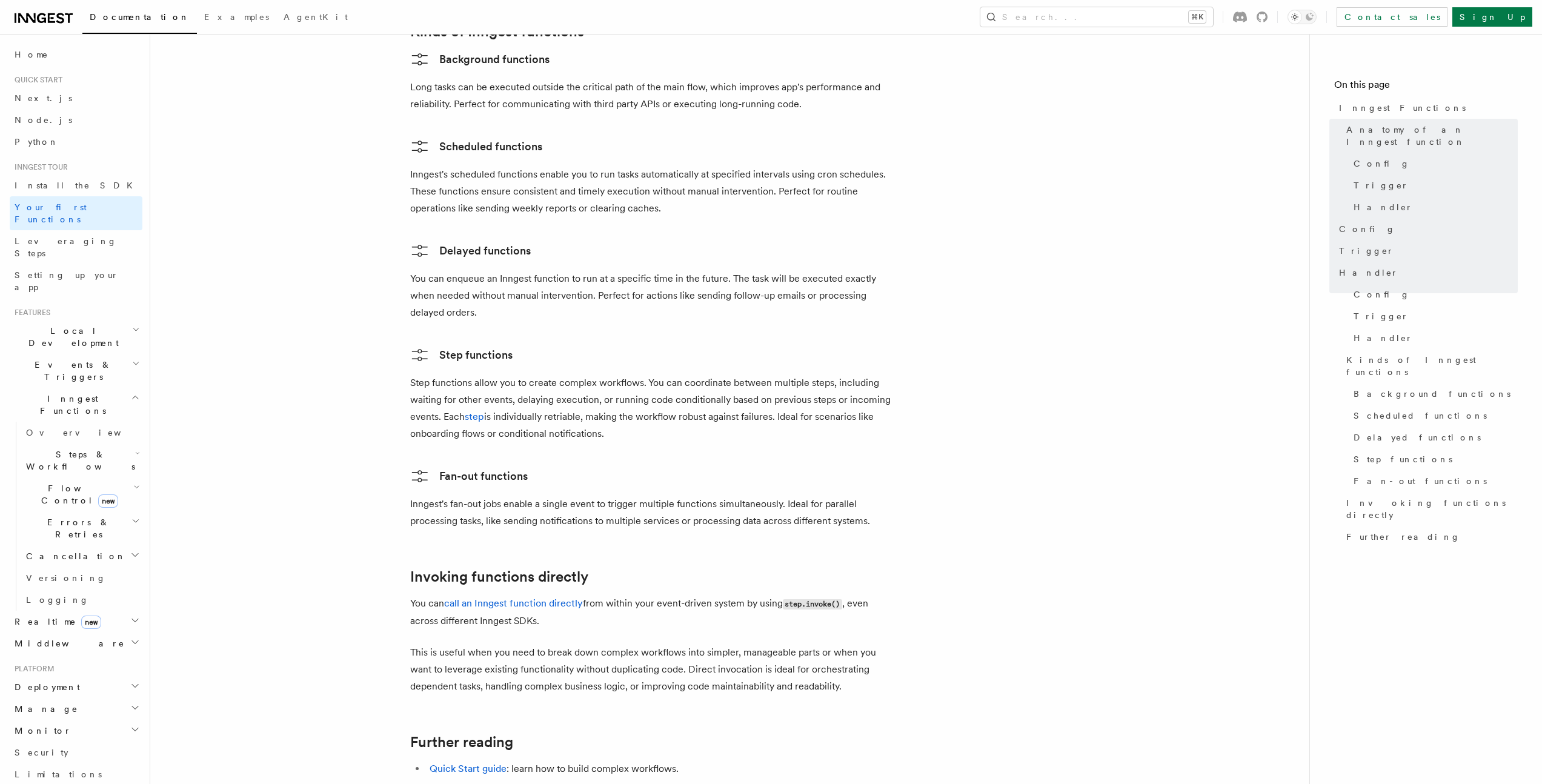 scroll, scrollTop: 1995, scrollLeft: 0, axis: vertical 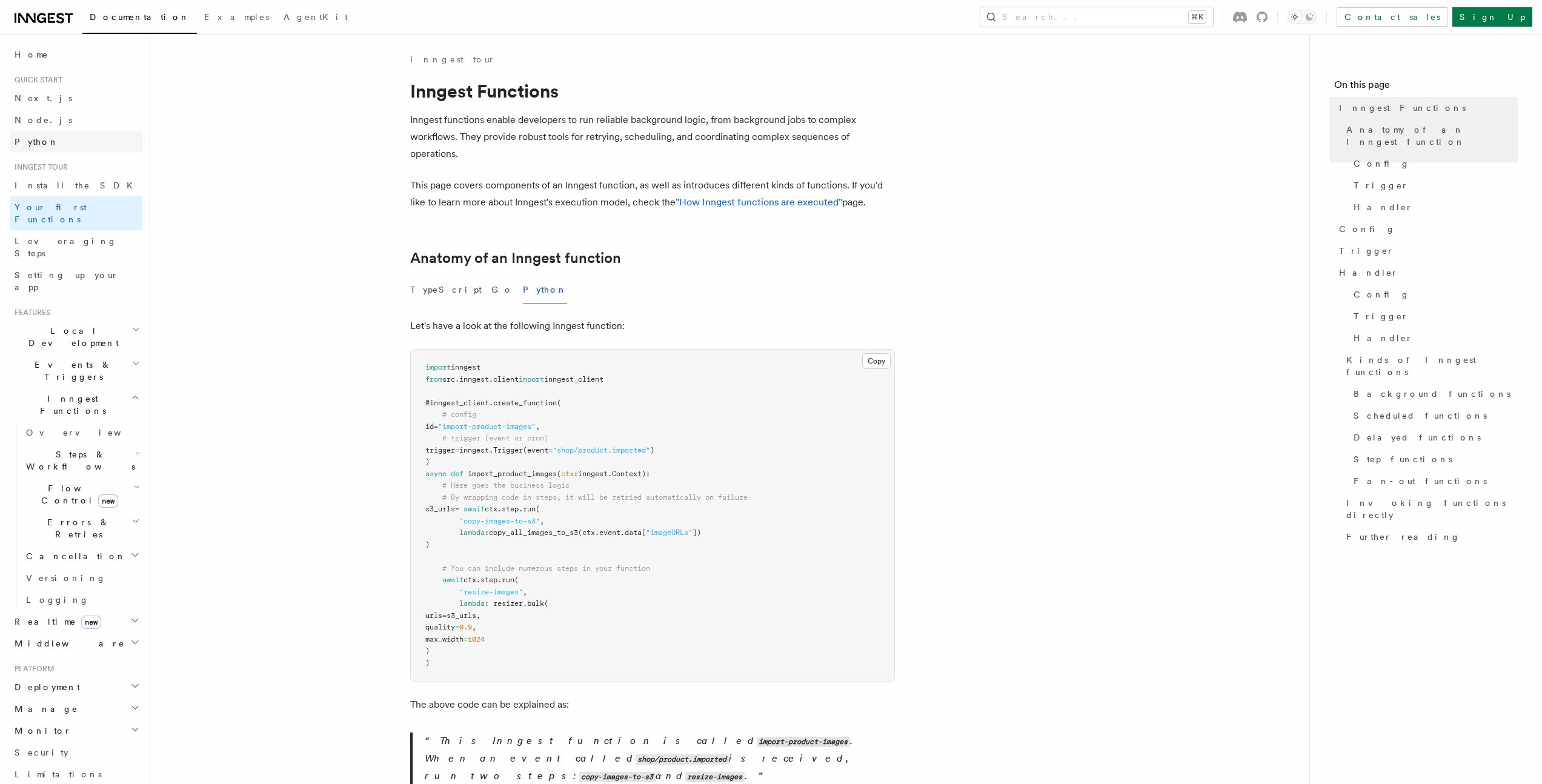 click on "Python" at bounding box center [76, 142] 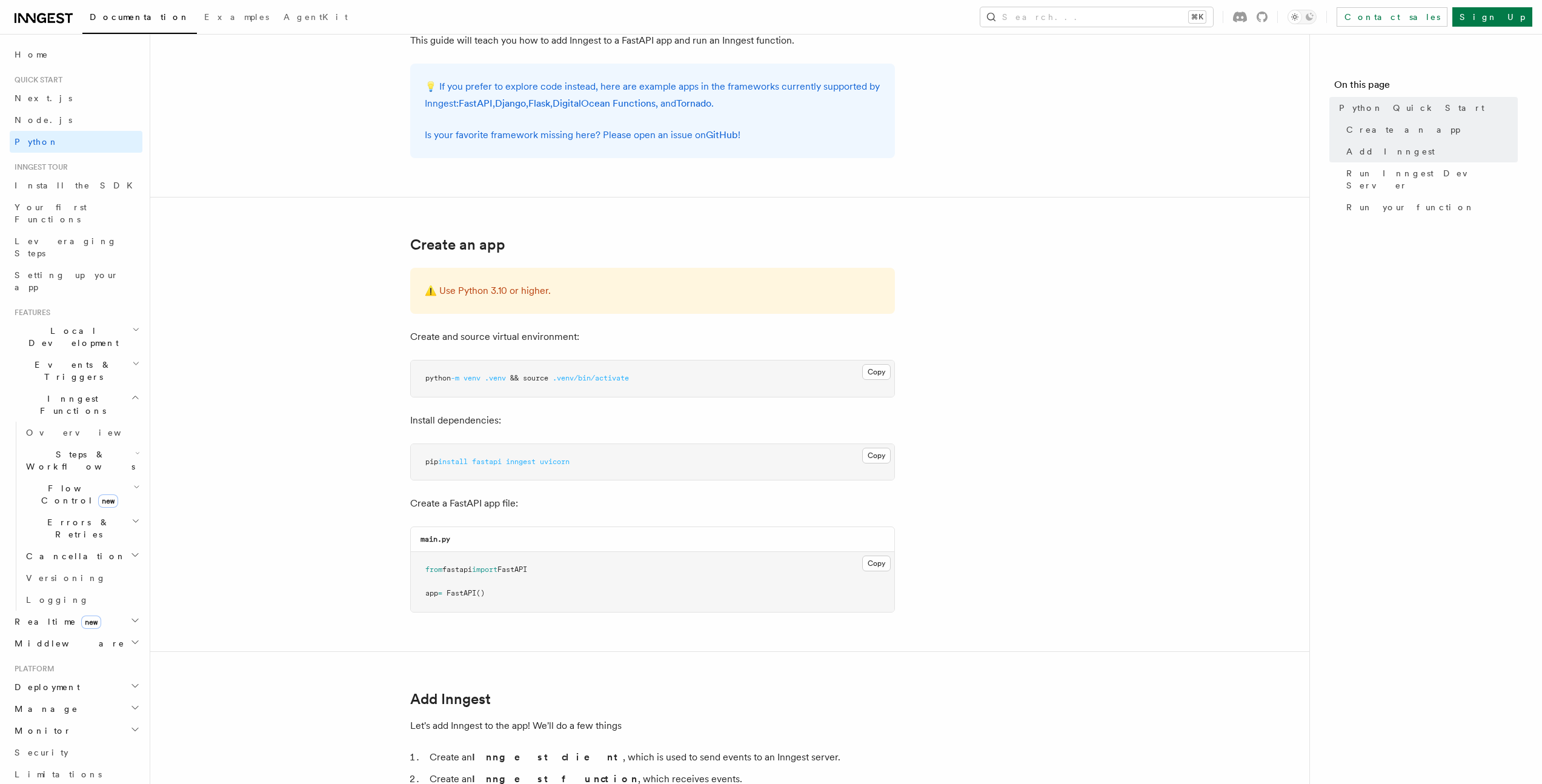 scroll, scrollTop: 134, scrollLeft: 0, axis: vertical 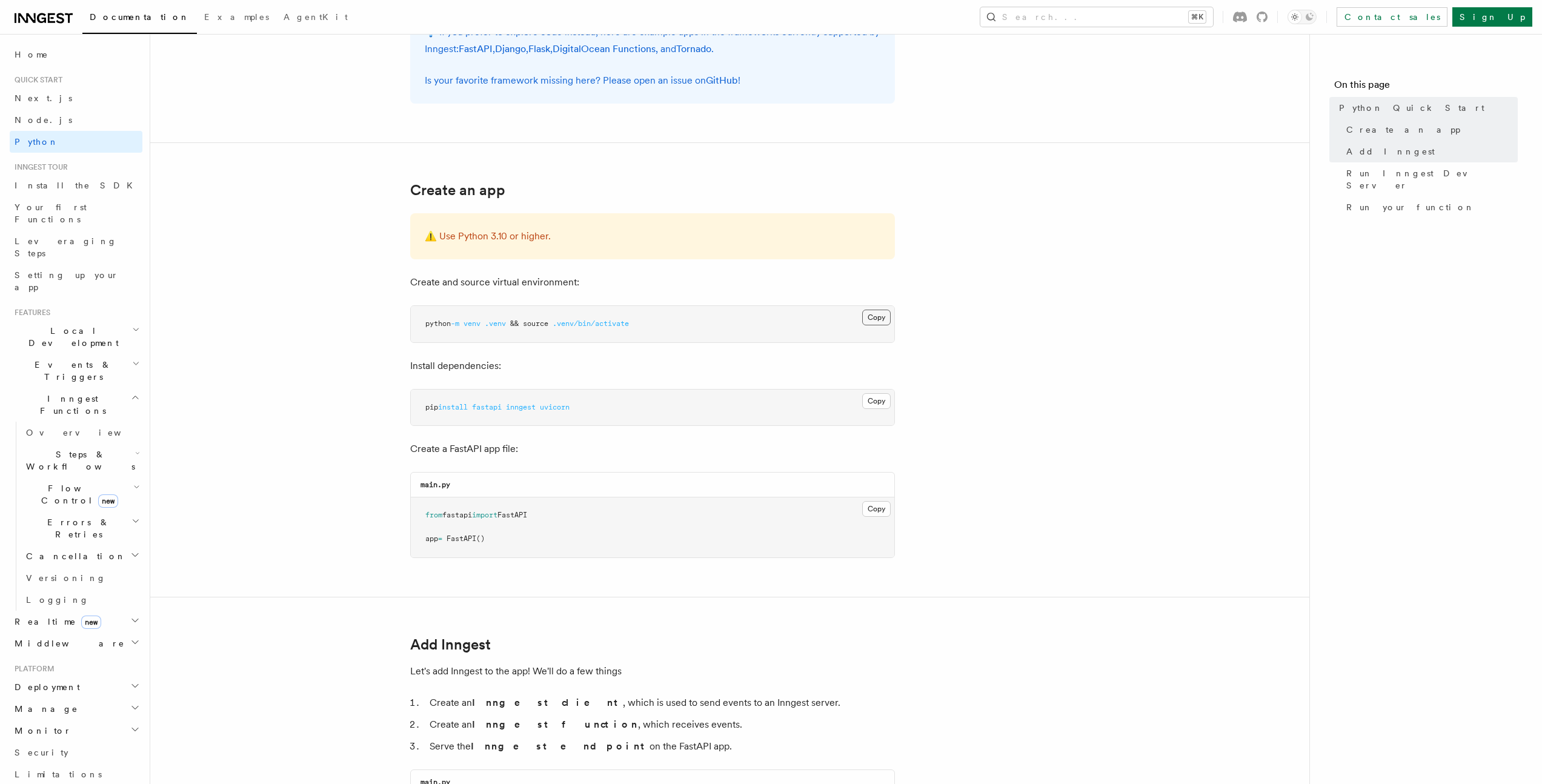 click on "Copy Copied" at bounding box center (876, 317) 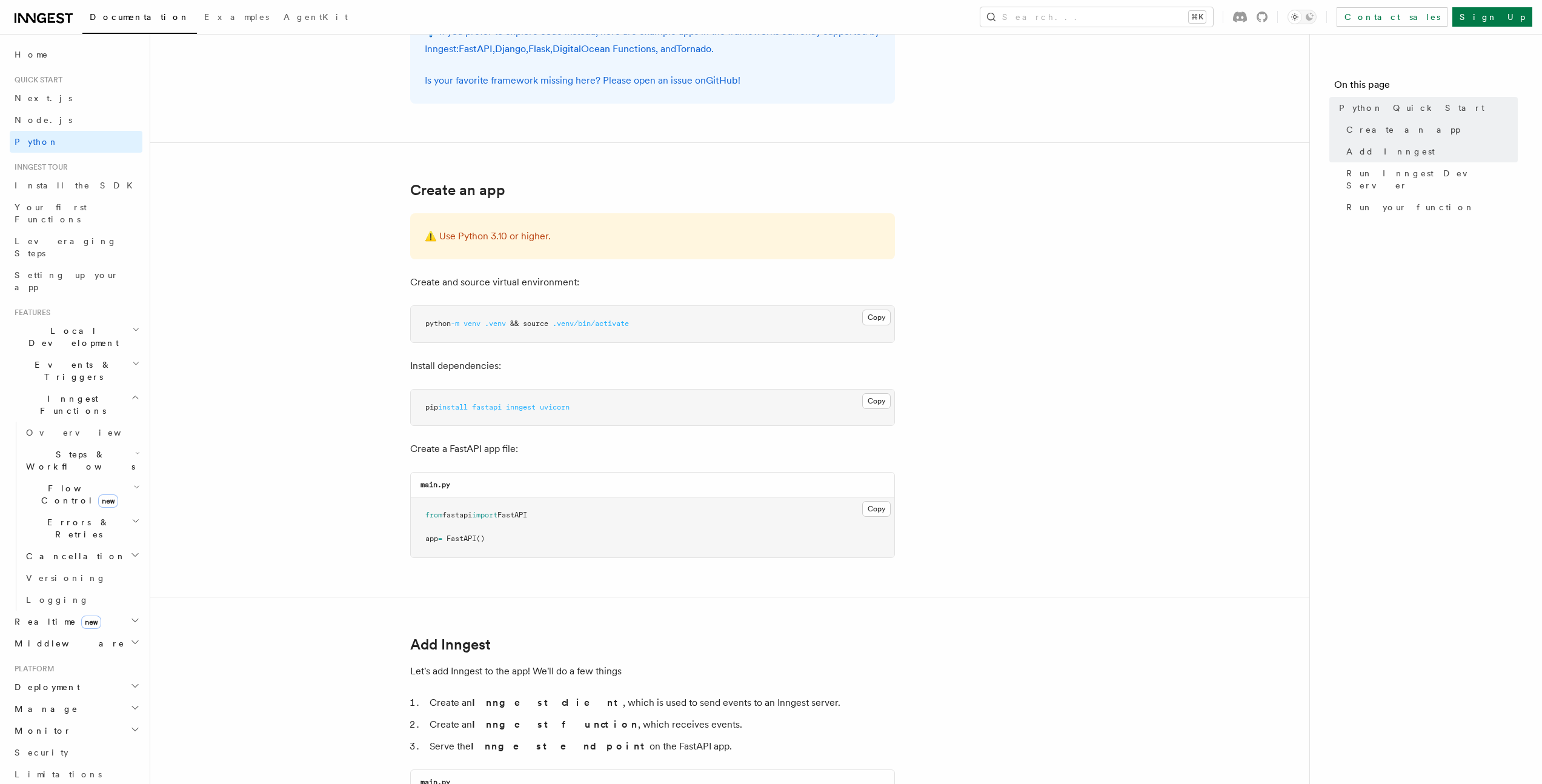 click on "pip  install   fastapi   inngest   uvicorn" at bounding box center [653, 408] 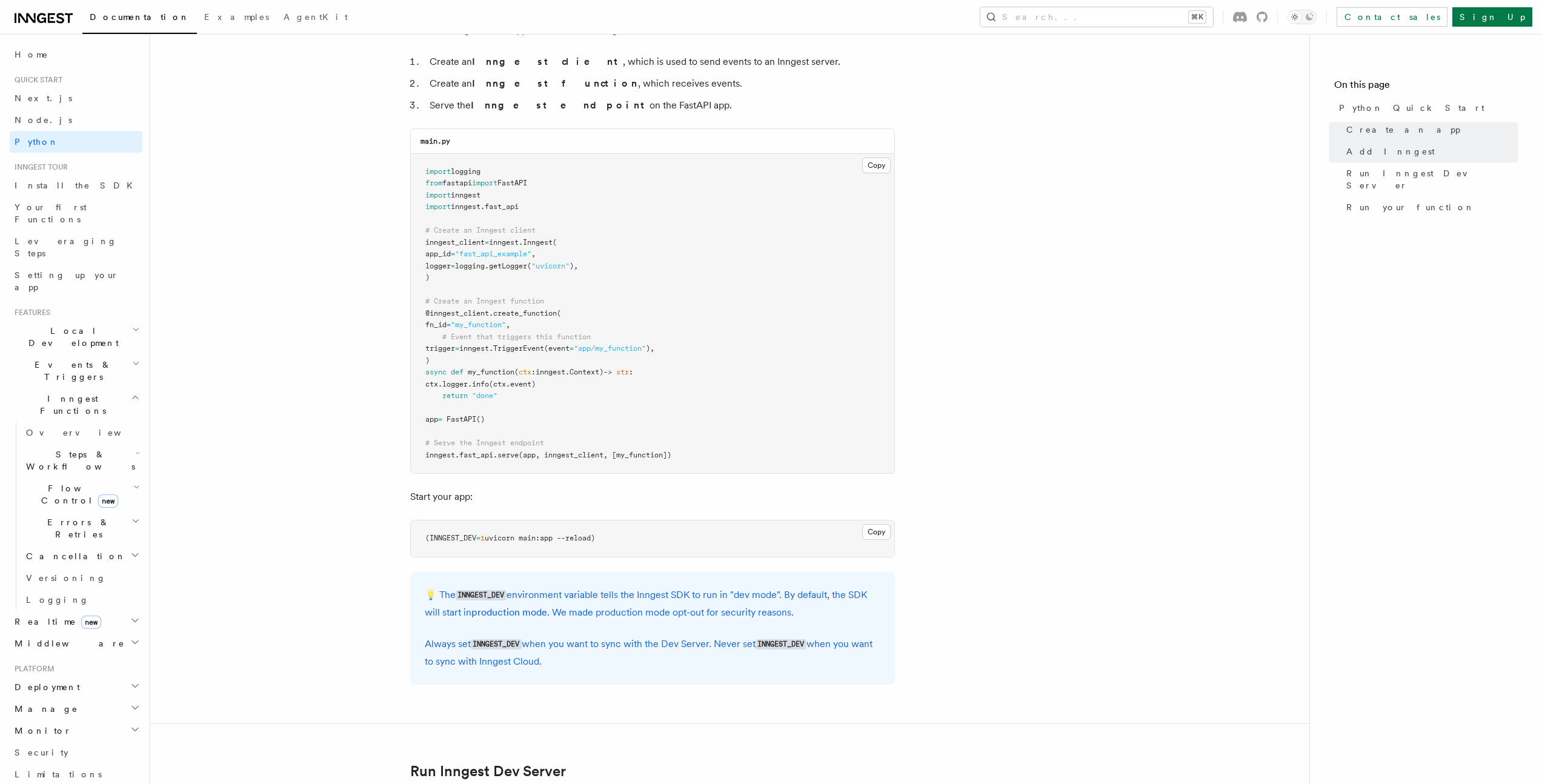 scroll, scrollTop: 777, scrollLeft: 0, axis: vertical 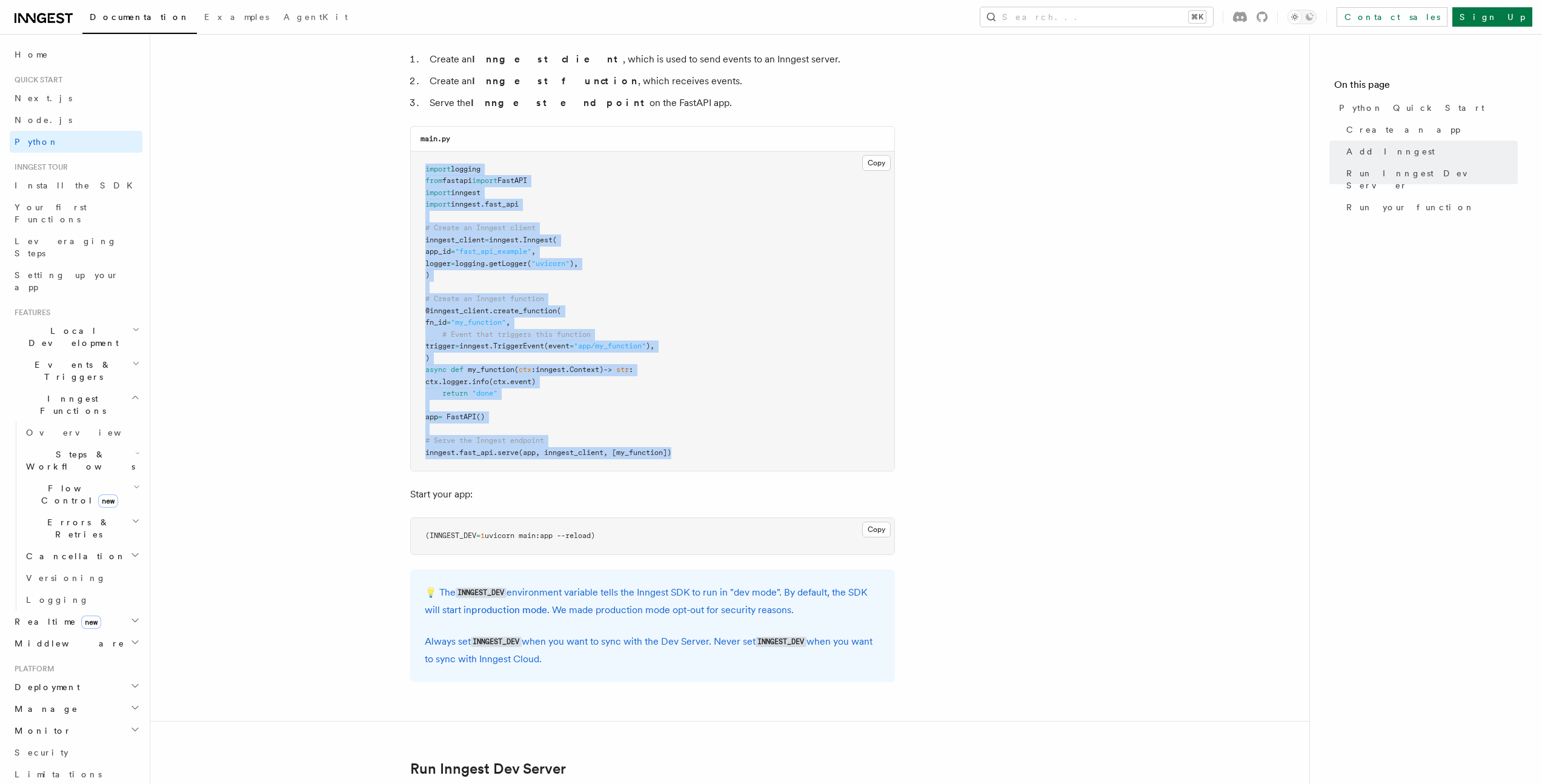 drag, startPoint x: 696, startPoint y: 450, endPoint x: 421, endPoint y: 166, distance: 395.3239 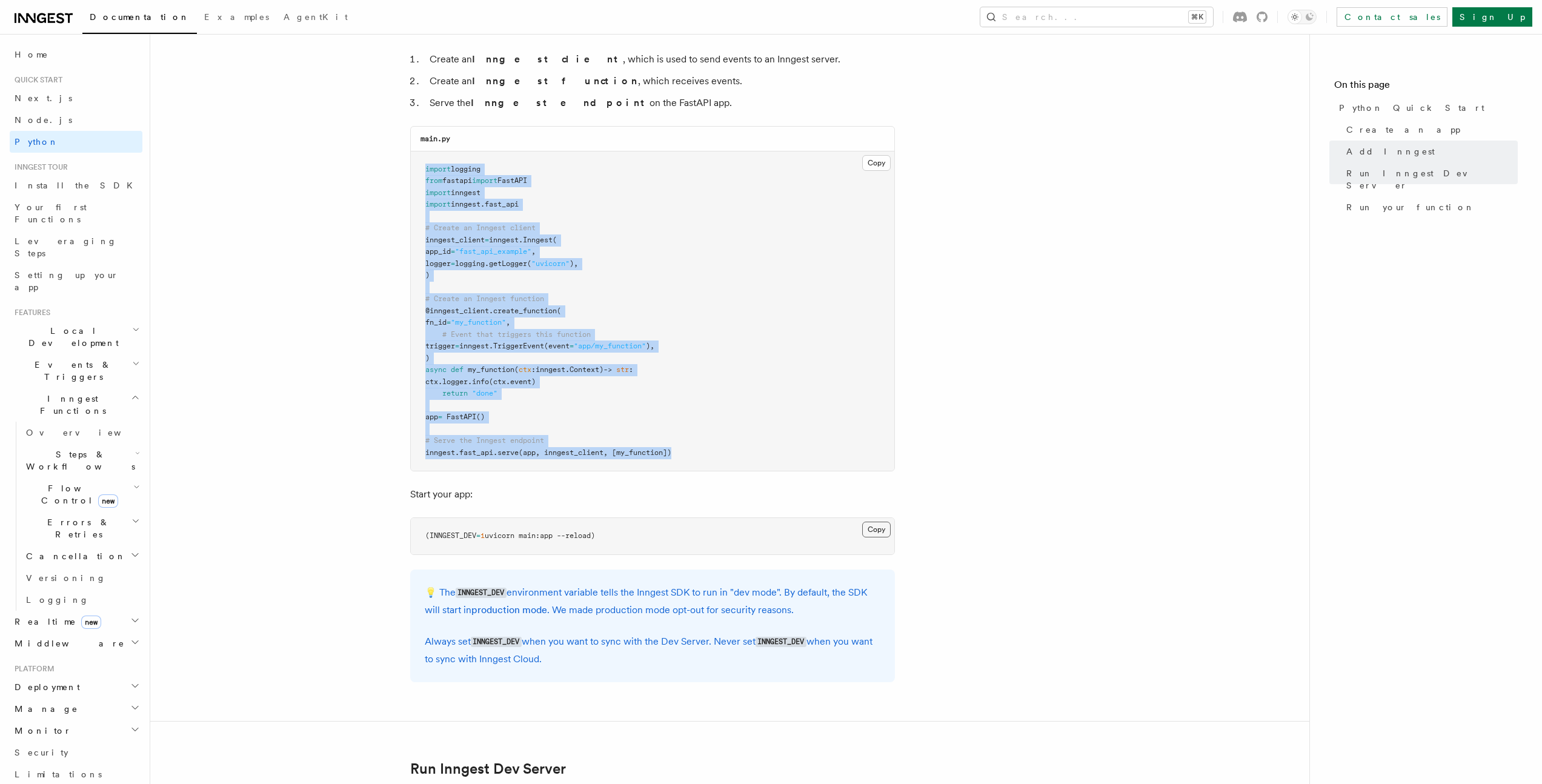 click on "Copy Copied" at bounding box center [876, 530] 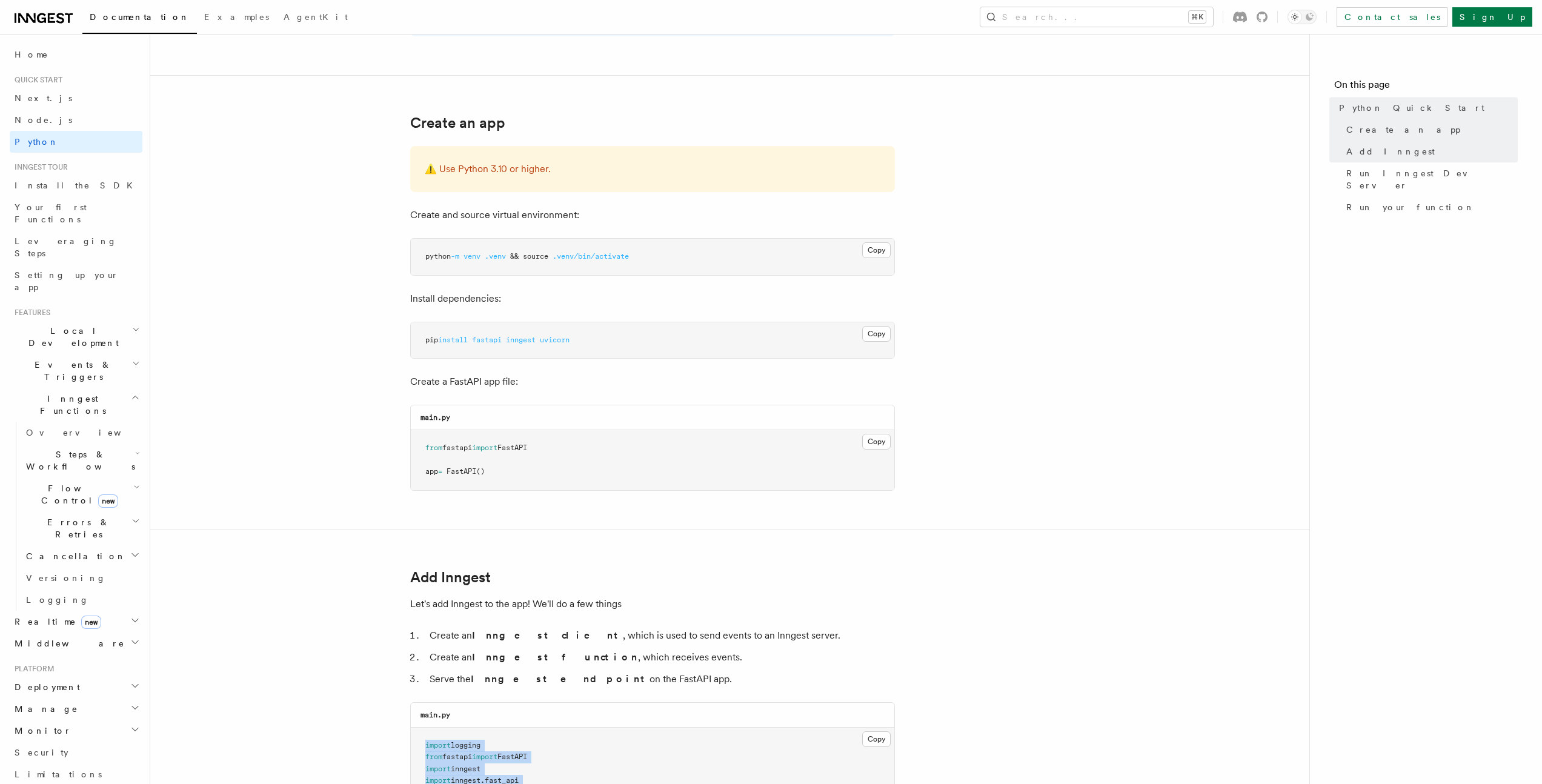 scroll, scrollTop: 194, scrollLeft: 0, axis: vertical 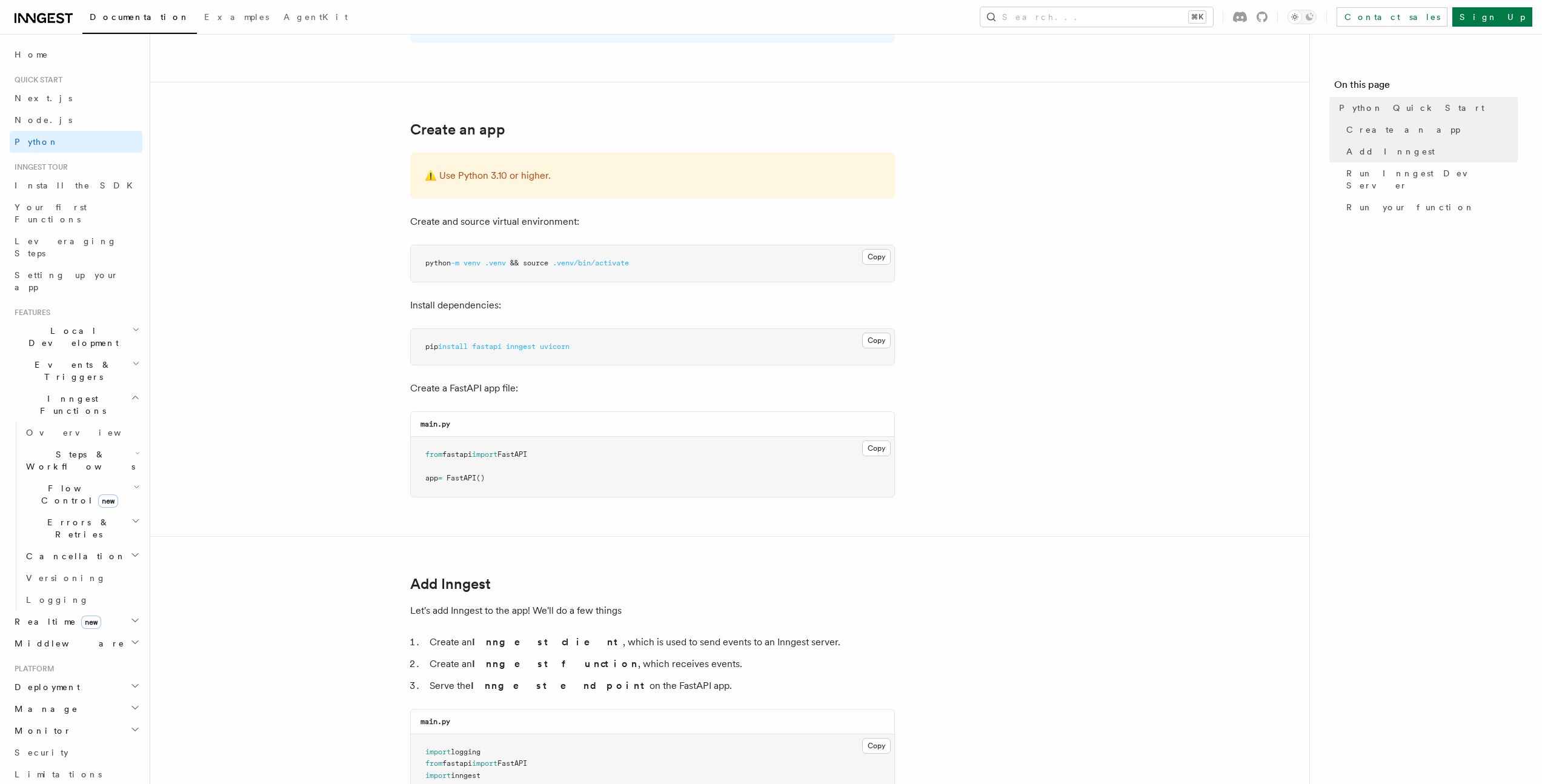 click on "pip  install   fastapi   inngest   uvicorn" at bounding box center [653, 347] 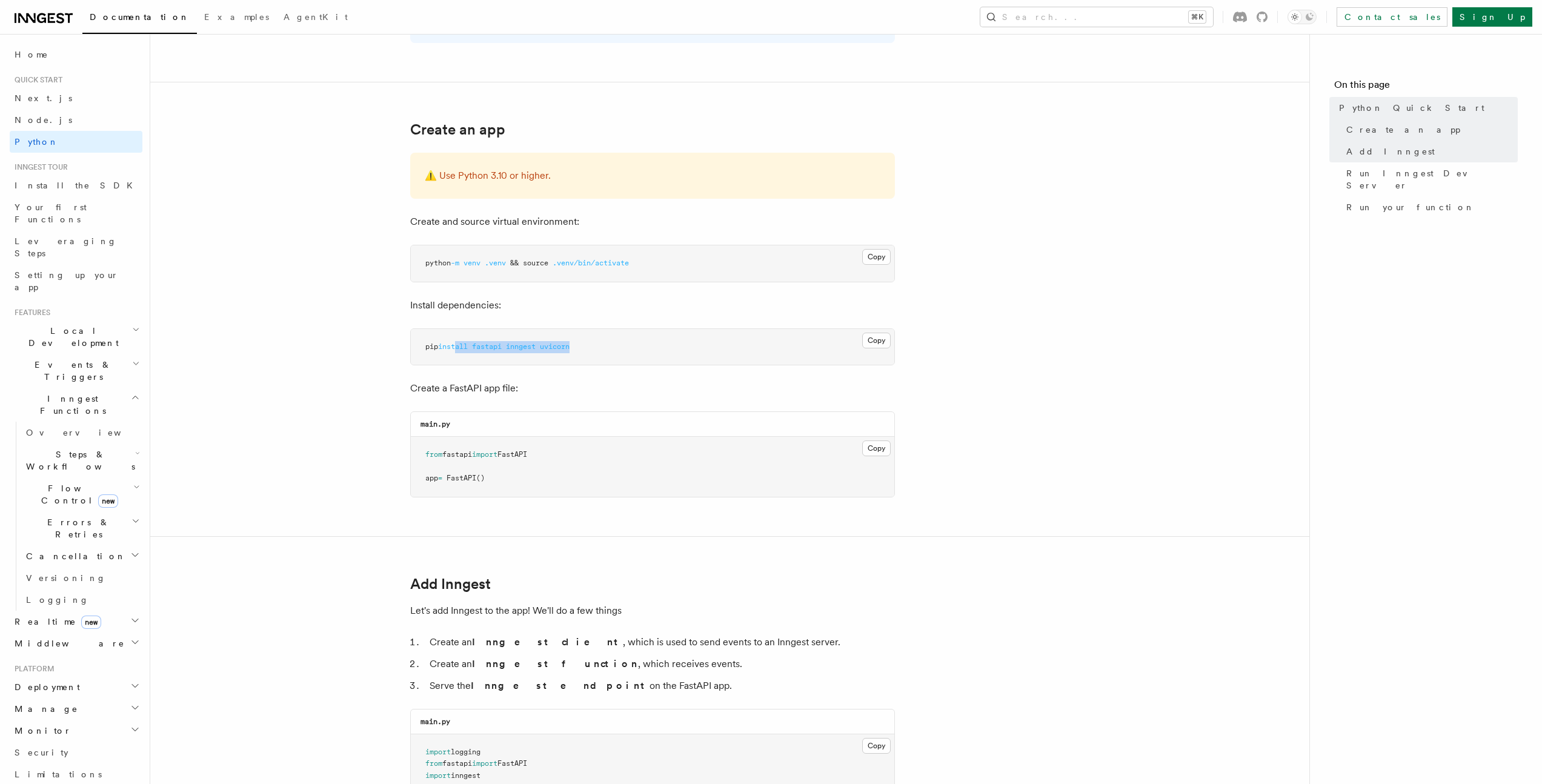 drag, startPoint x: 593, startPoint y: 347, endPoint x: 655, endPoint y: 339, distance: 62.513998 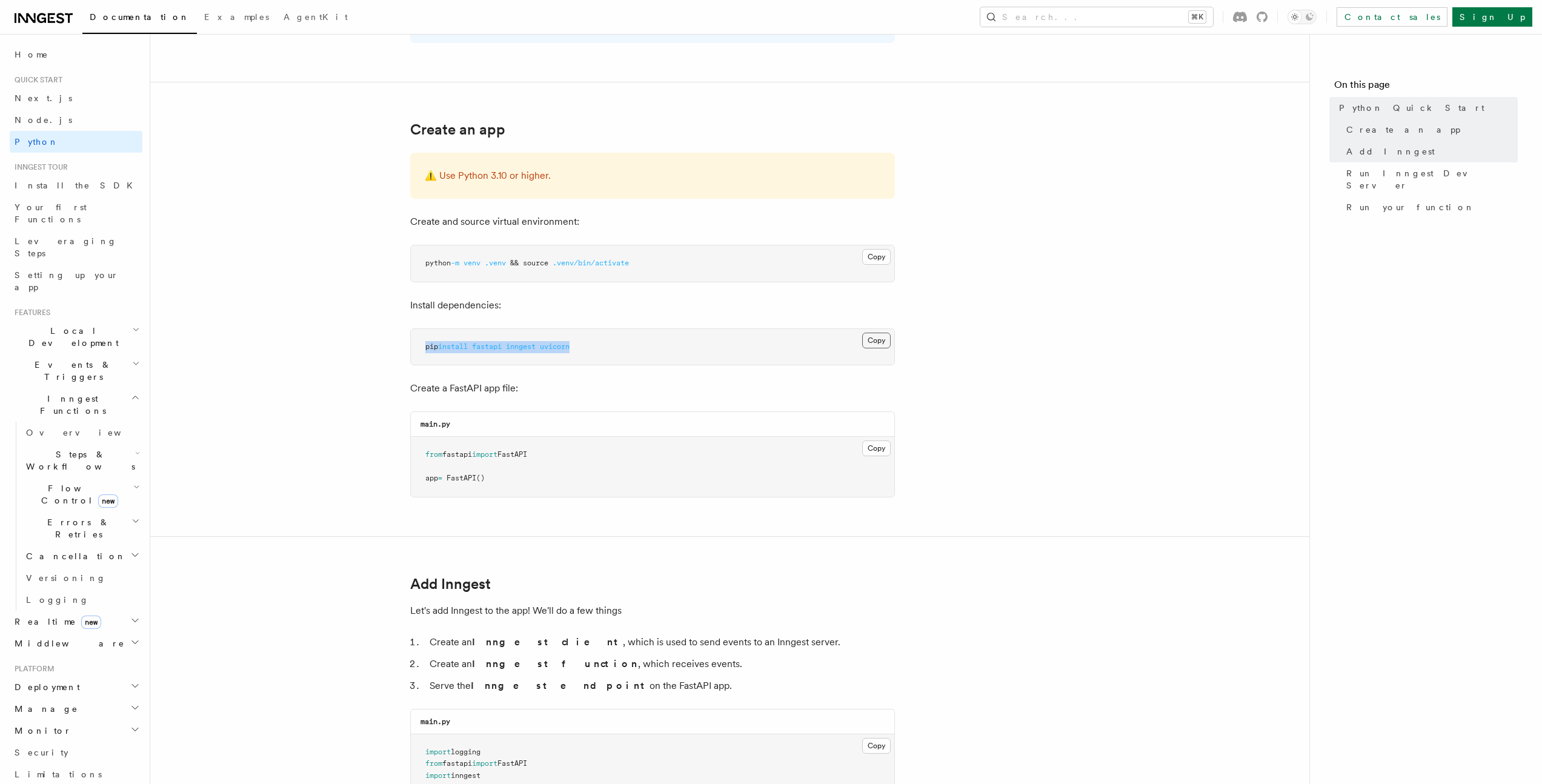 click on "Copy Copied" at bounding box center [876, 341] 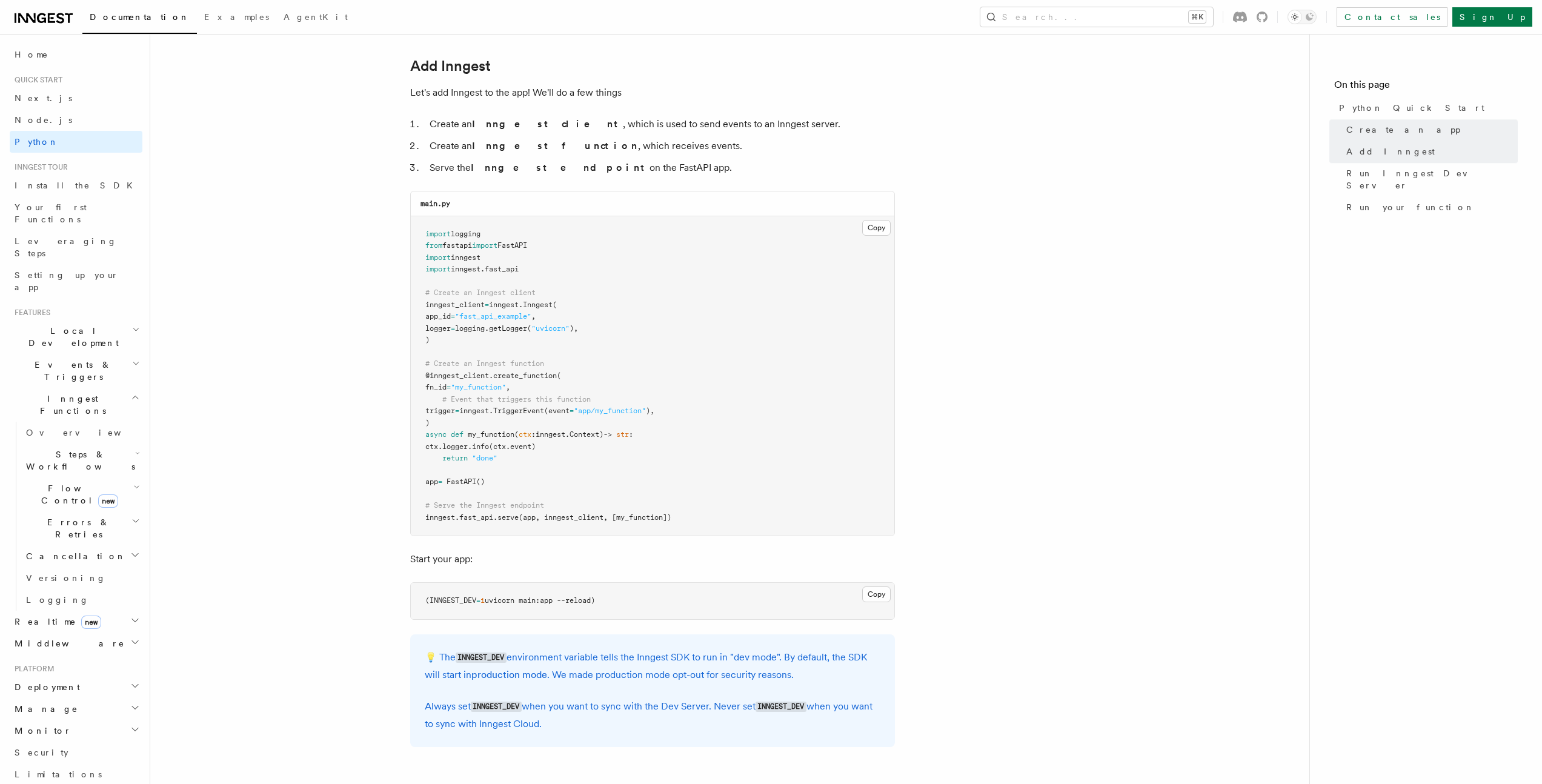 scroll, scrollTop: 853, scrollLeft: 0, axis: vertical 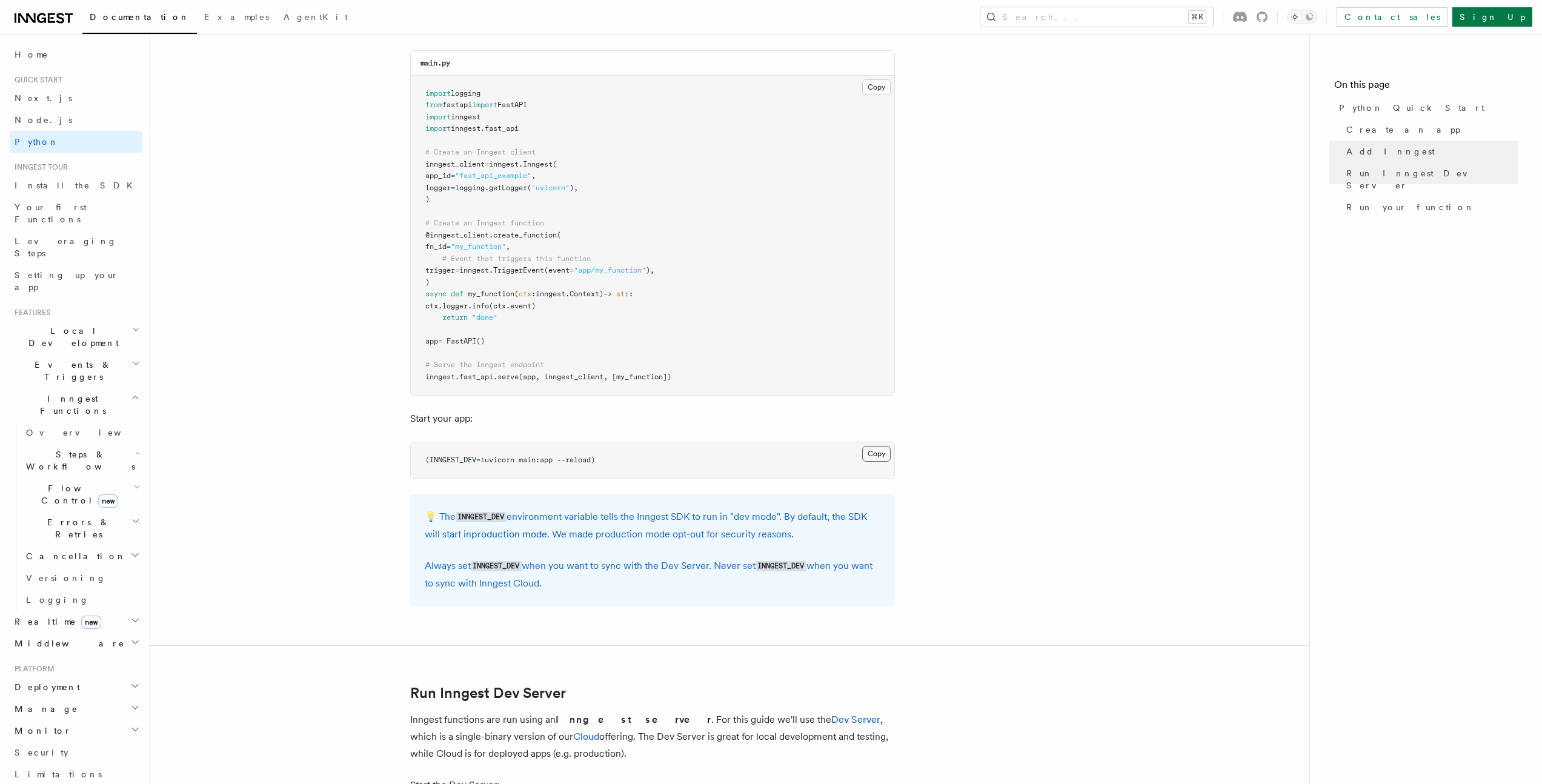 click on "Copy Copied" at bounding box center (876, 454) 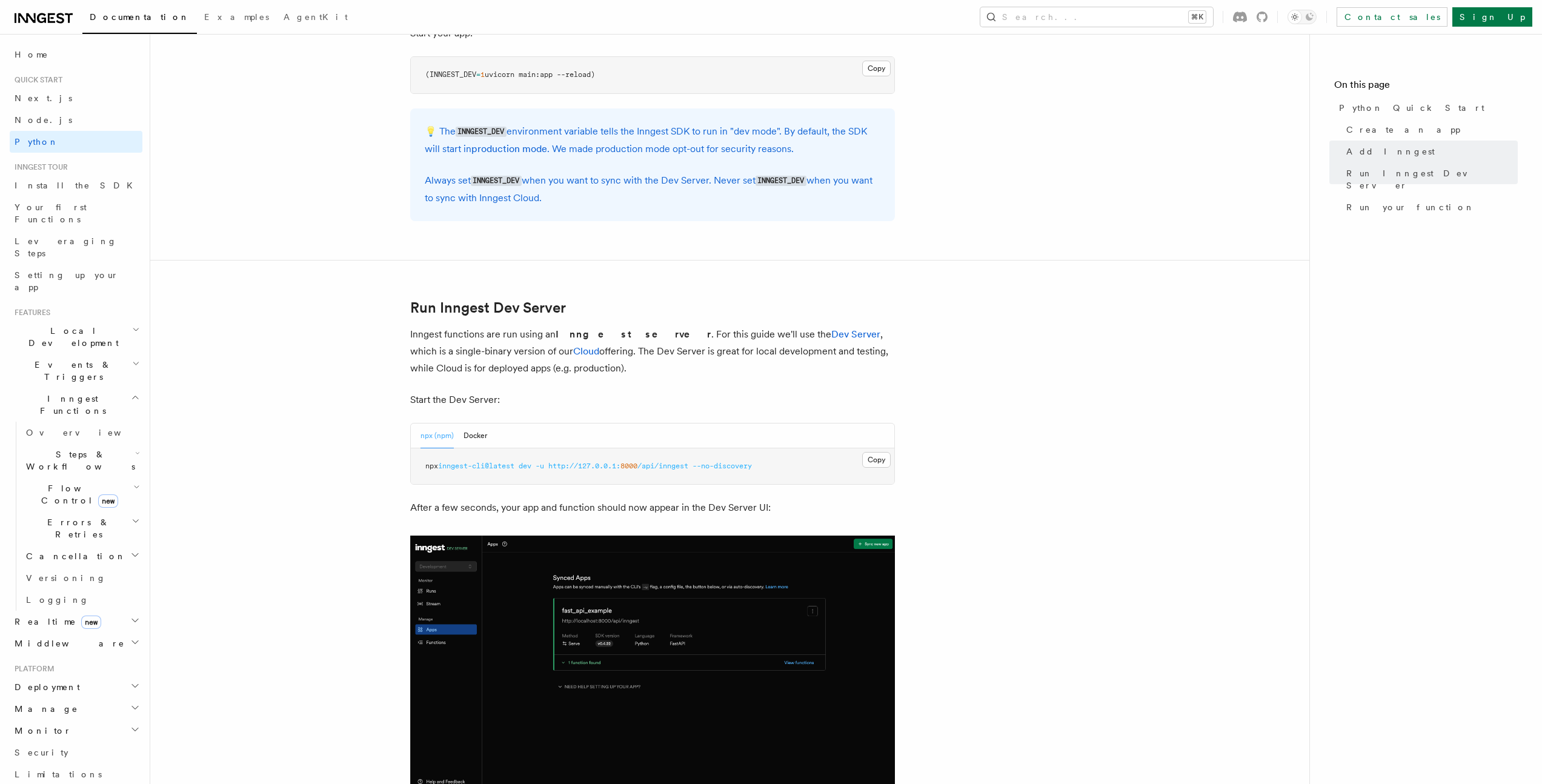scroll, scrollTop: 1238, scrollLeft: 0, axis: vertical 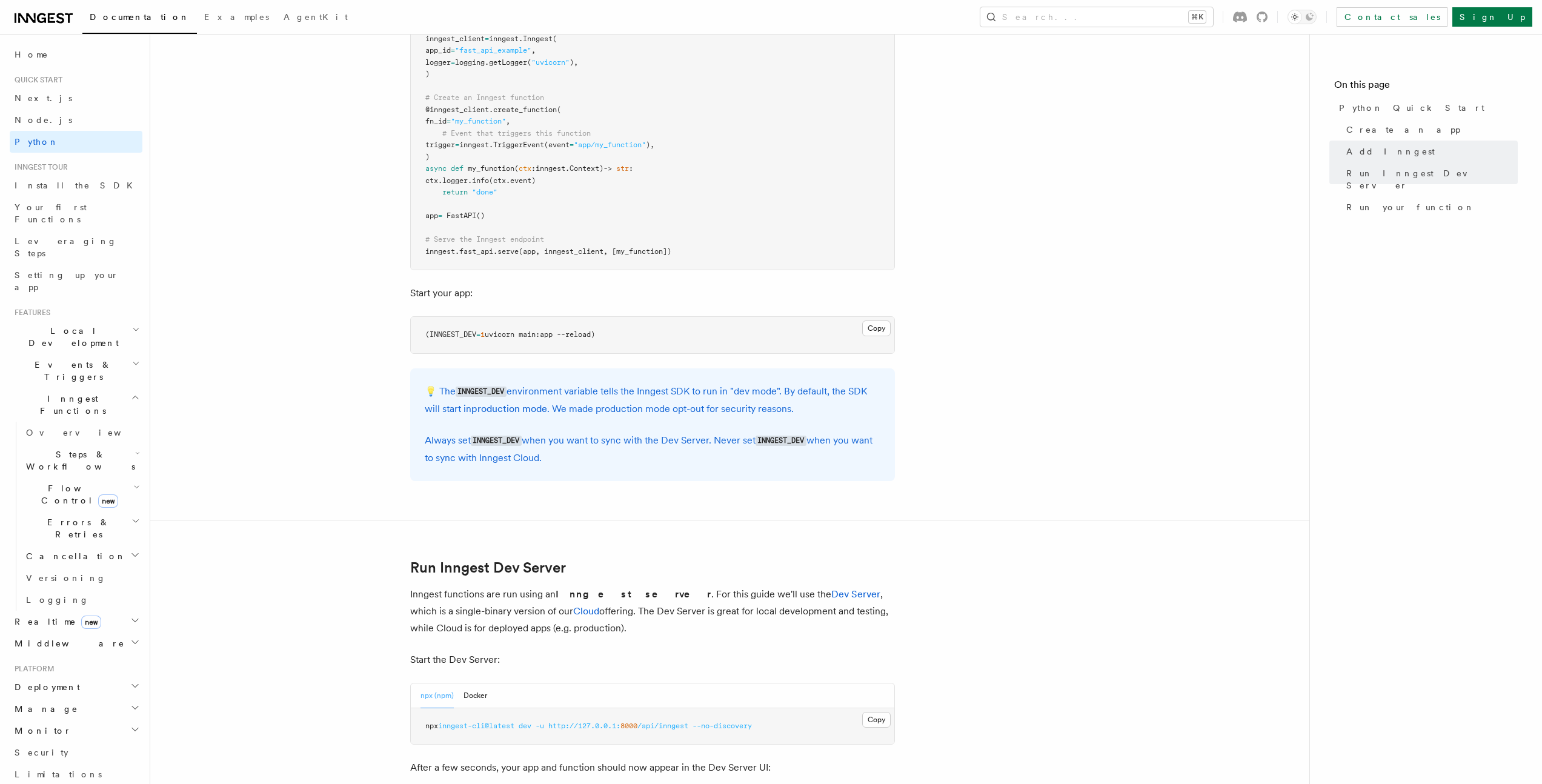 drag, startPoint x: 611, startPoint y: 337, endPoint x: 602, endPoint y: 336, distance: 9.05539 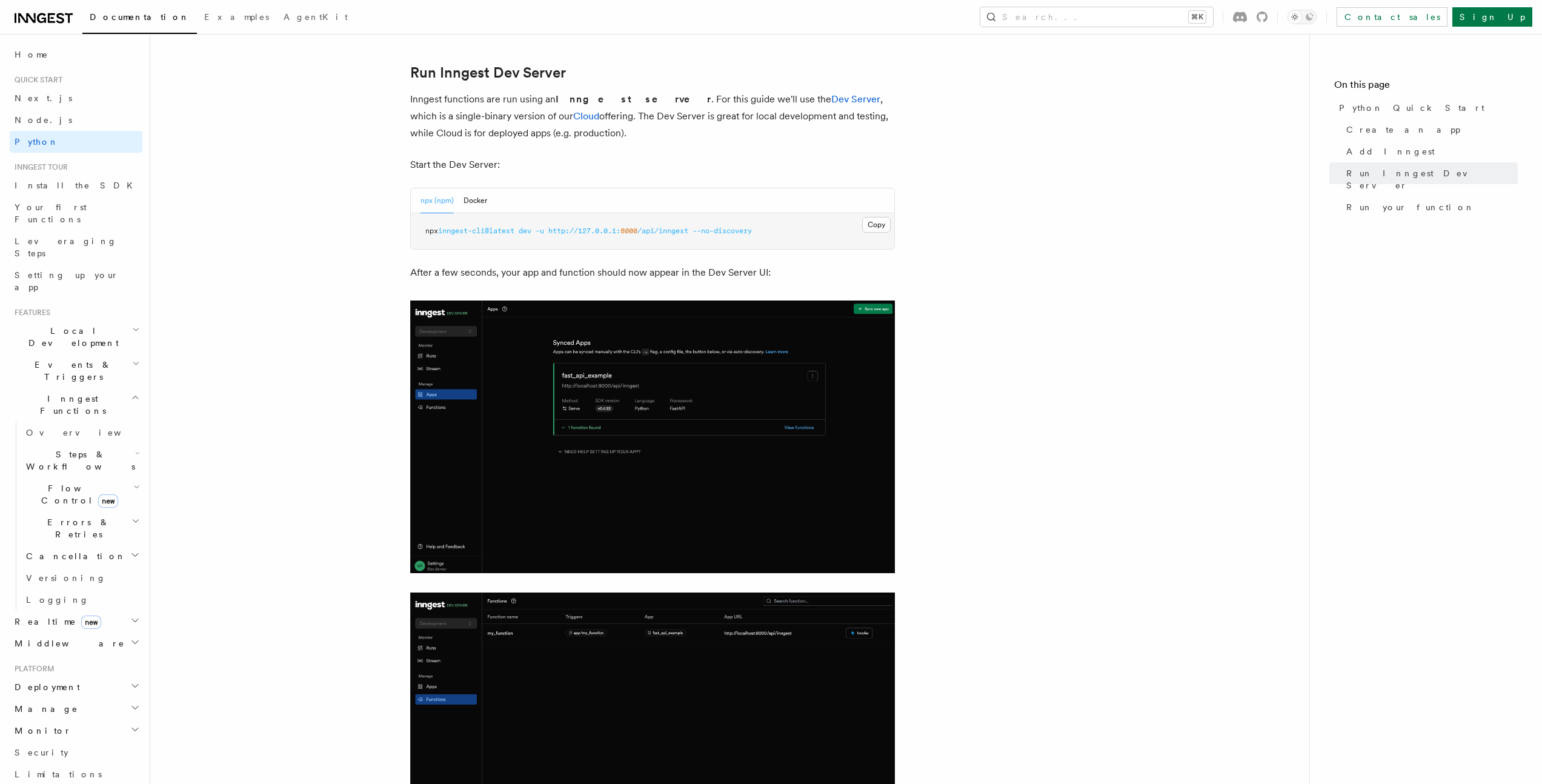 scroll, scrollTop: 1188, scrollLeft: 0, axis: vertical 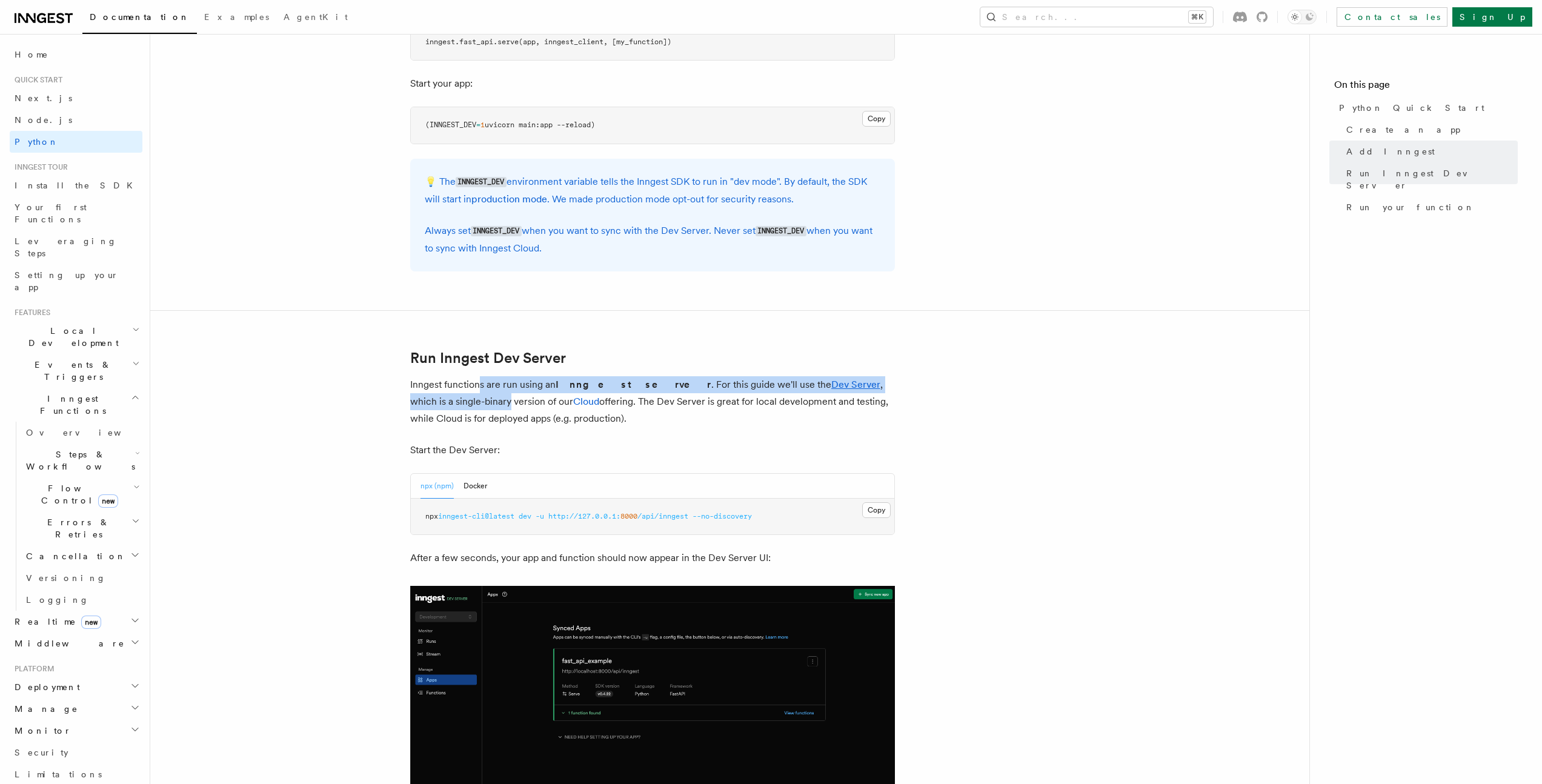 drag, startPoint x: 478, startPoint y: 385, endPoint x: 969, endPoint y: 410, distance: 491.636 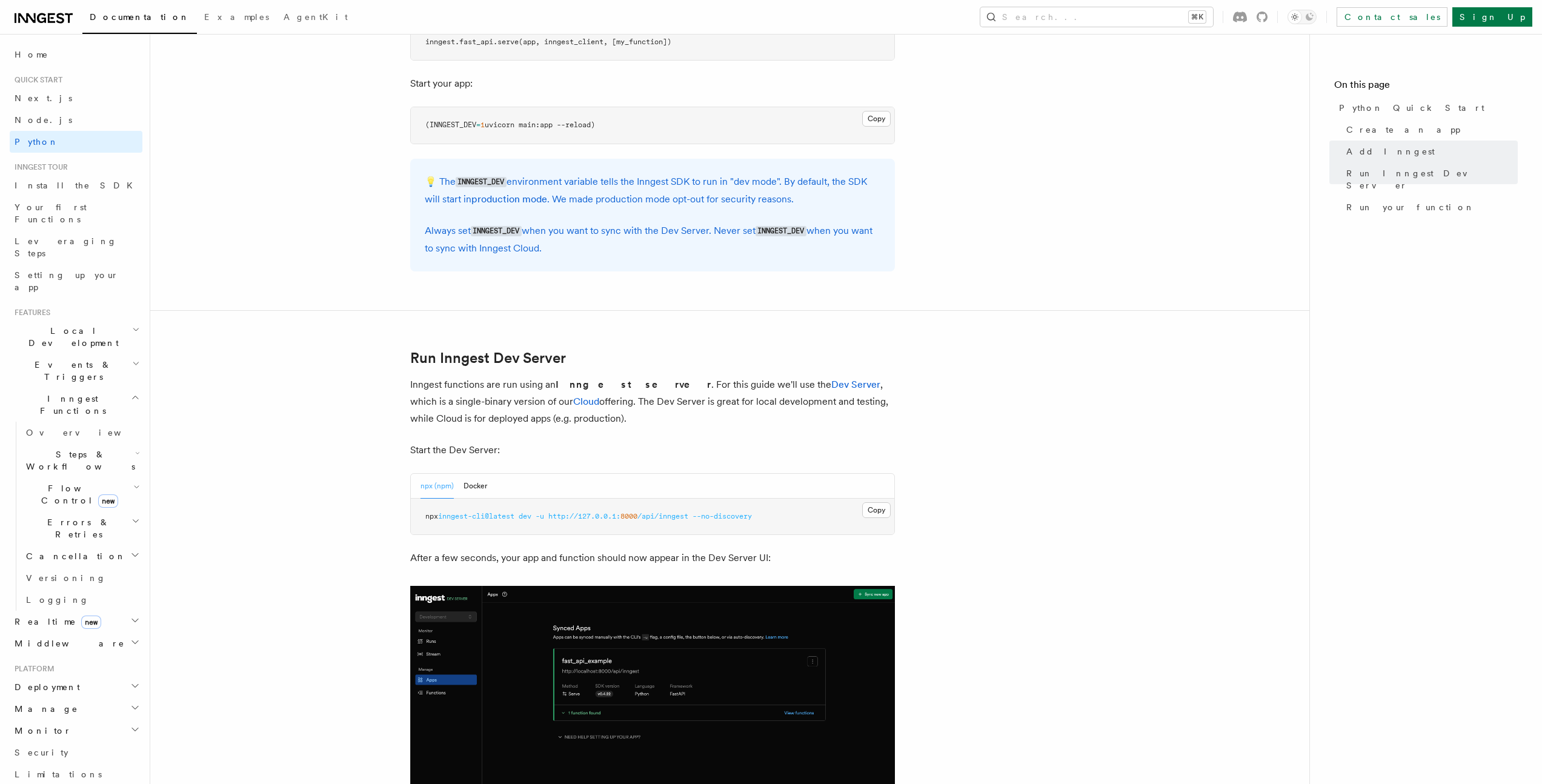 click on "Quick start
Python Quick Start
This guide will teach you how to add Inngest to a FastAPI app and run an Inngest function.
💡 If you prefer to explore code instead, here are example apps in the frameworks currently supported by Inngest:   FastAPI ,  Django ,   Flask ,  DigitalOcean Functions , and  Tornado . Is your favorite framework missing here? Please open an issue on  GitHub !
Create an app
⚠️ Use Python 3.10 or higher.
Create and source virtual environment:
Copy Copied python  -m   venv   .venv   &&   source   .venv/bin/activate
Install dependencies:
Copy Copied pip  install   fastapi   inngest   uvicorn
Create a FastAPI app file:
main.py Copy Copied from  fastapi  import  FastAPI
app  =   FastAPI ()
Add Inngest
Let's add Inngest to the app! We'll do a few things
Create an  Inngest client , which is used to send events to an Inngest server.
Create an  Inngest function , which receives events.
Serve the  Inngest endpoint  on the FastAPI app.
Copy" at bounding box center (729, 370) 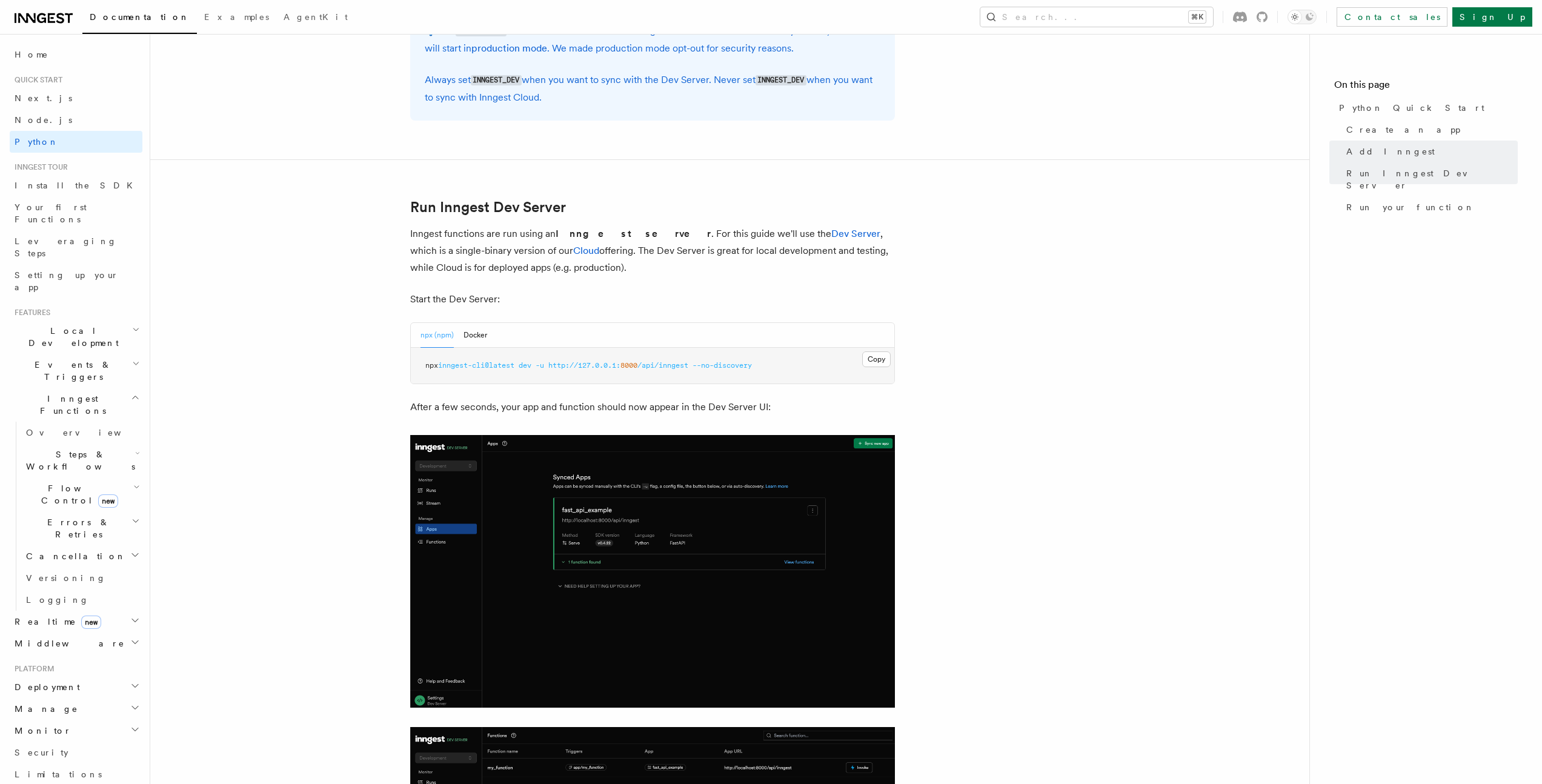 scroll, scrollTop: 1318, scrollLeft: 0, axis: vertical 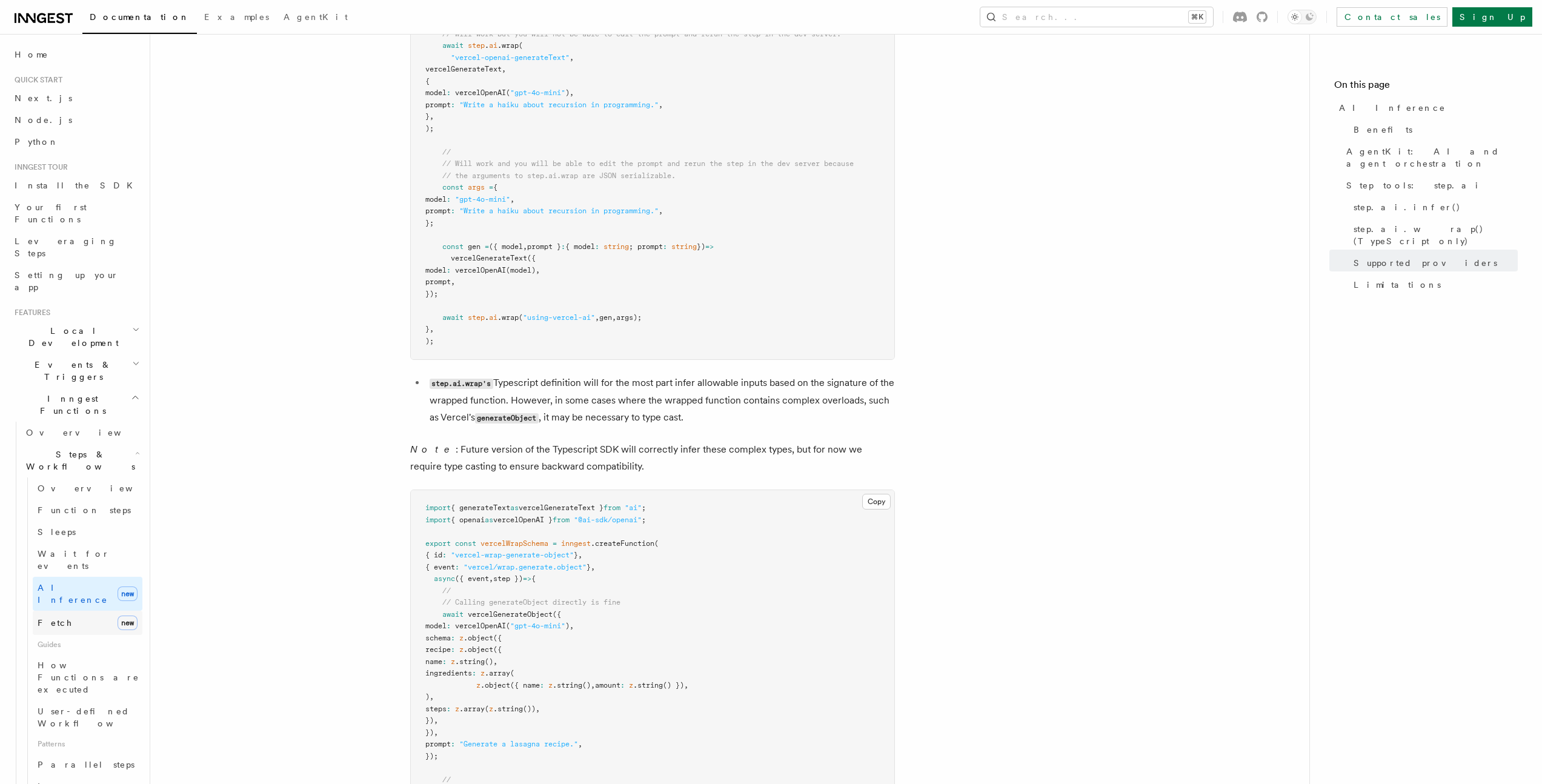 click on "Fetch new" at bounding box center [87, 623] 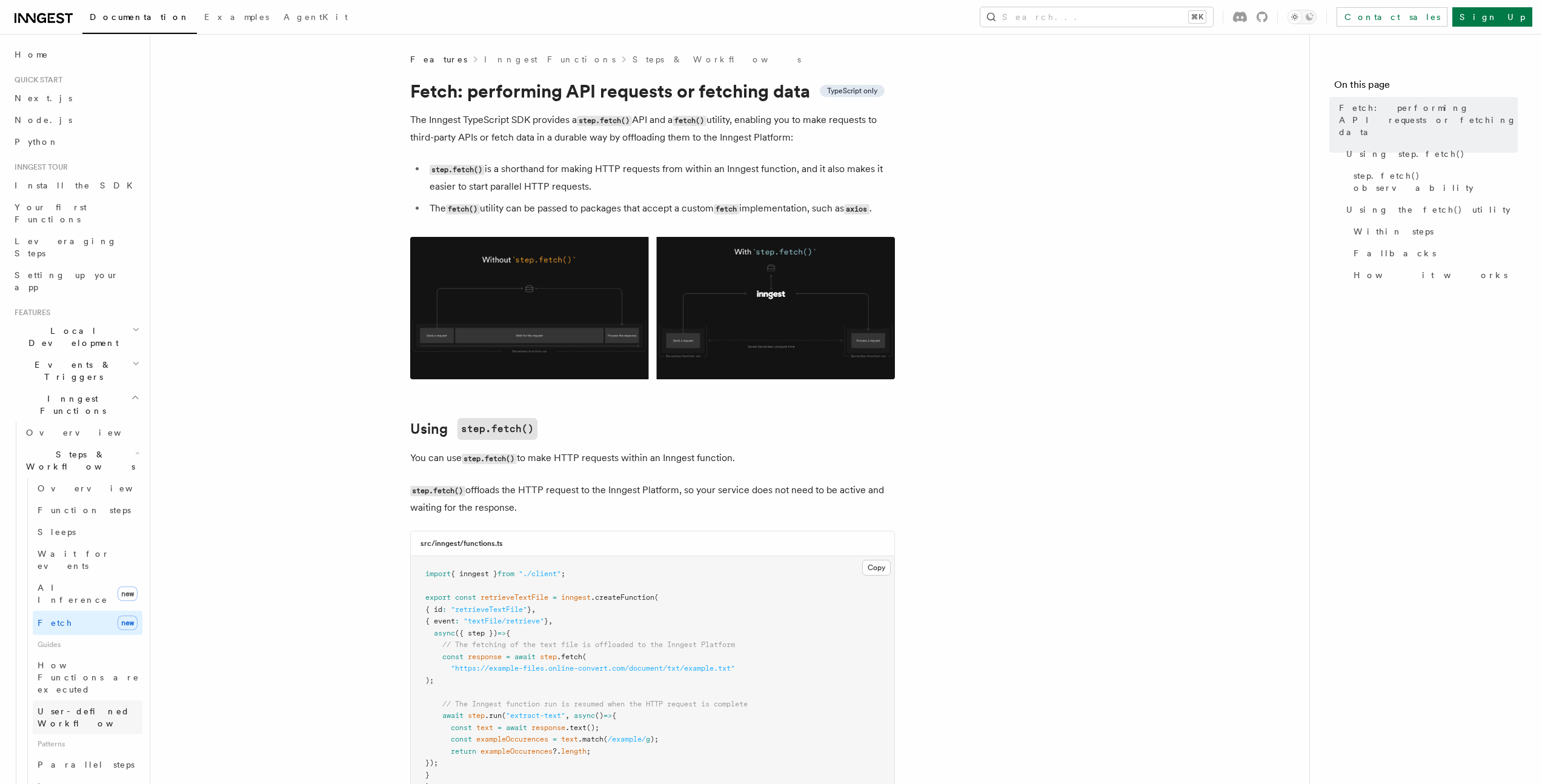 click on "User-defined Workflows" at bounding box center [92, 717] 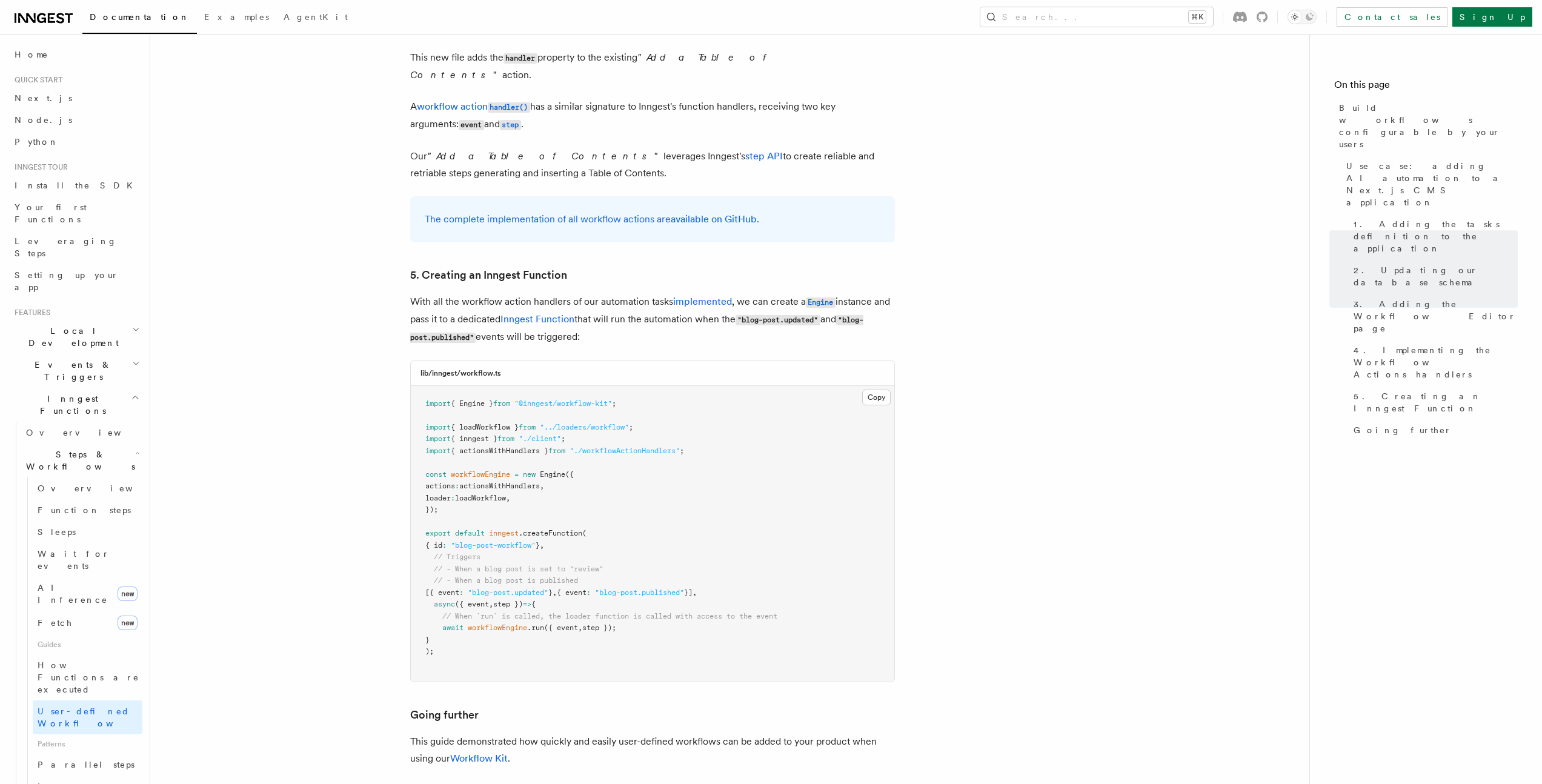 scroll, scrollTop: 5171, scrollLeft: 0, axis: vertical 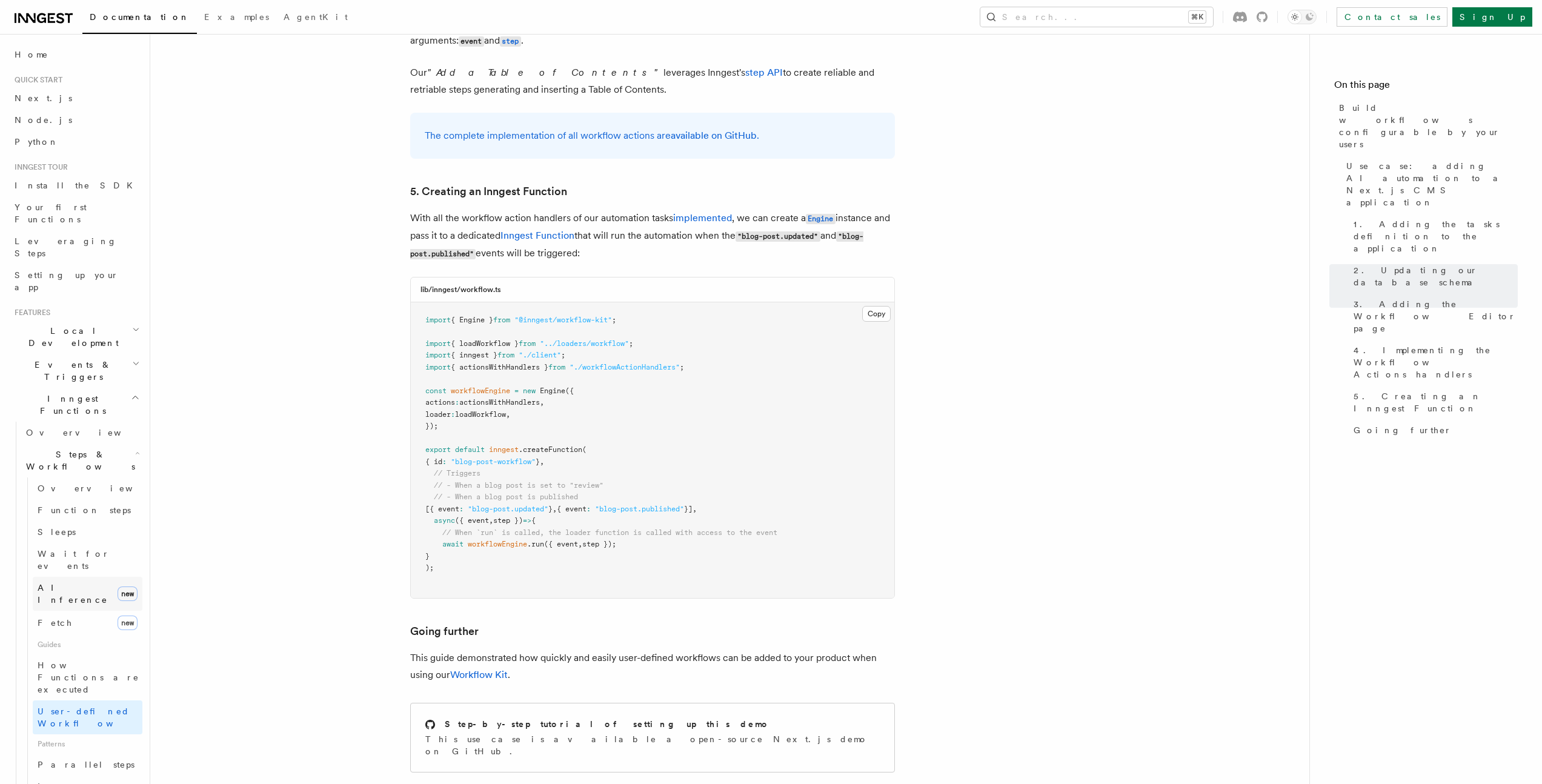 click on "AI Inference new" at bounding box center [87, 594] 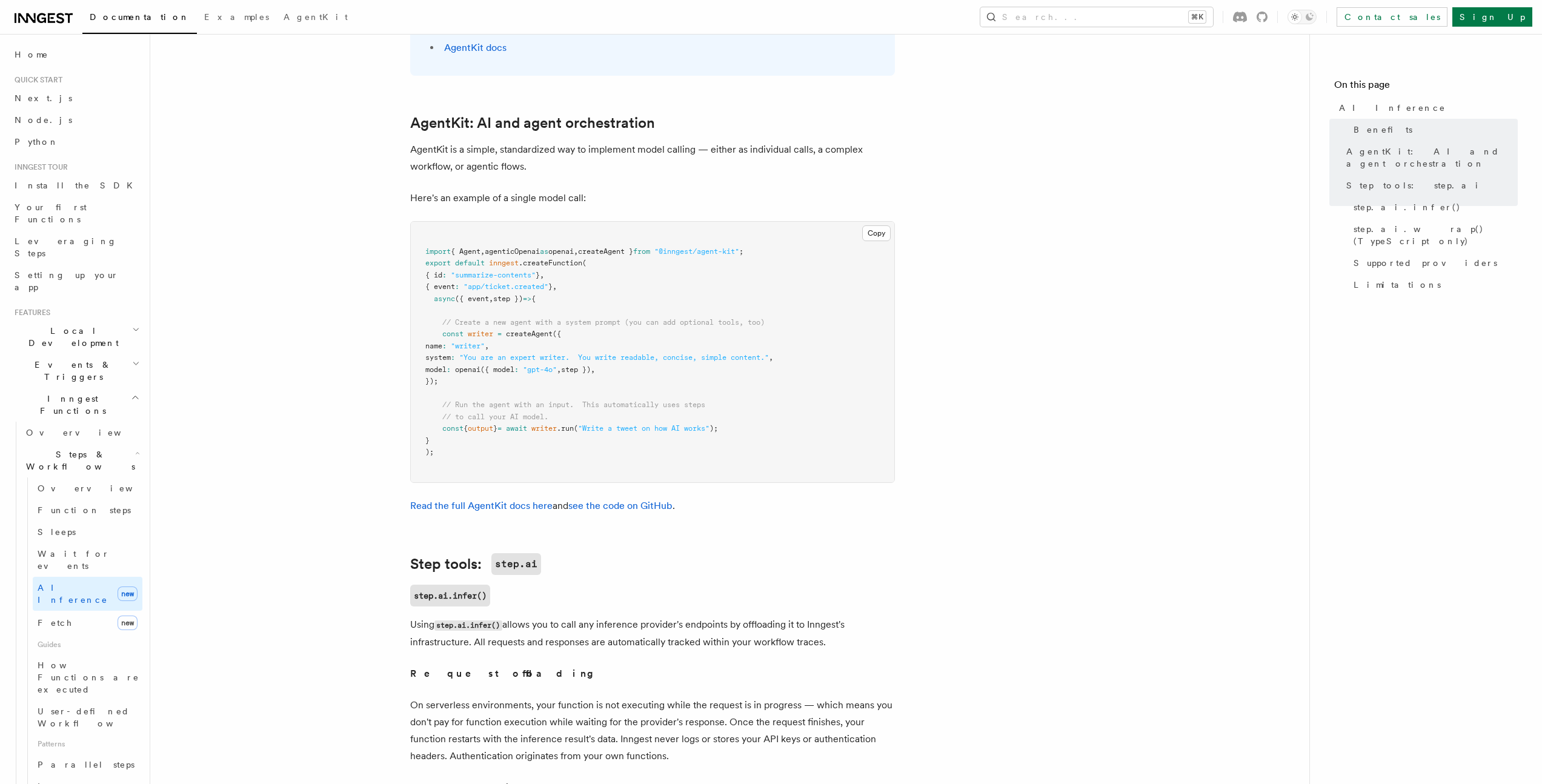 scroll, scrollTop: 640, scrollLeft: 0, axis: vertical 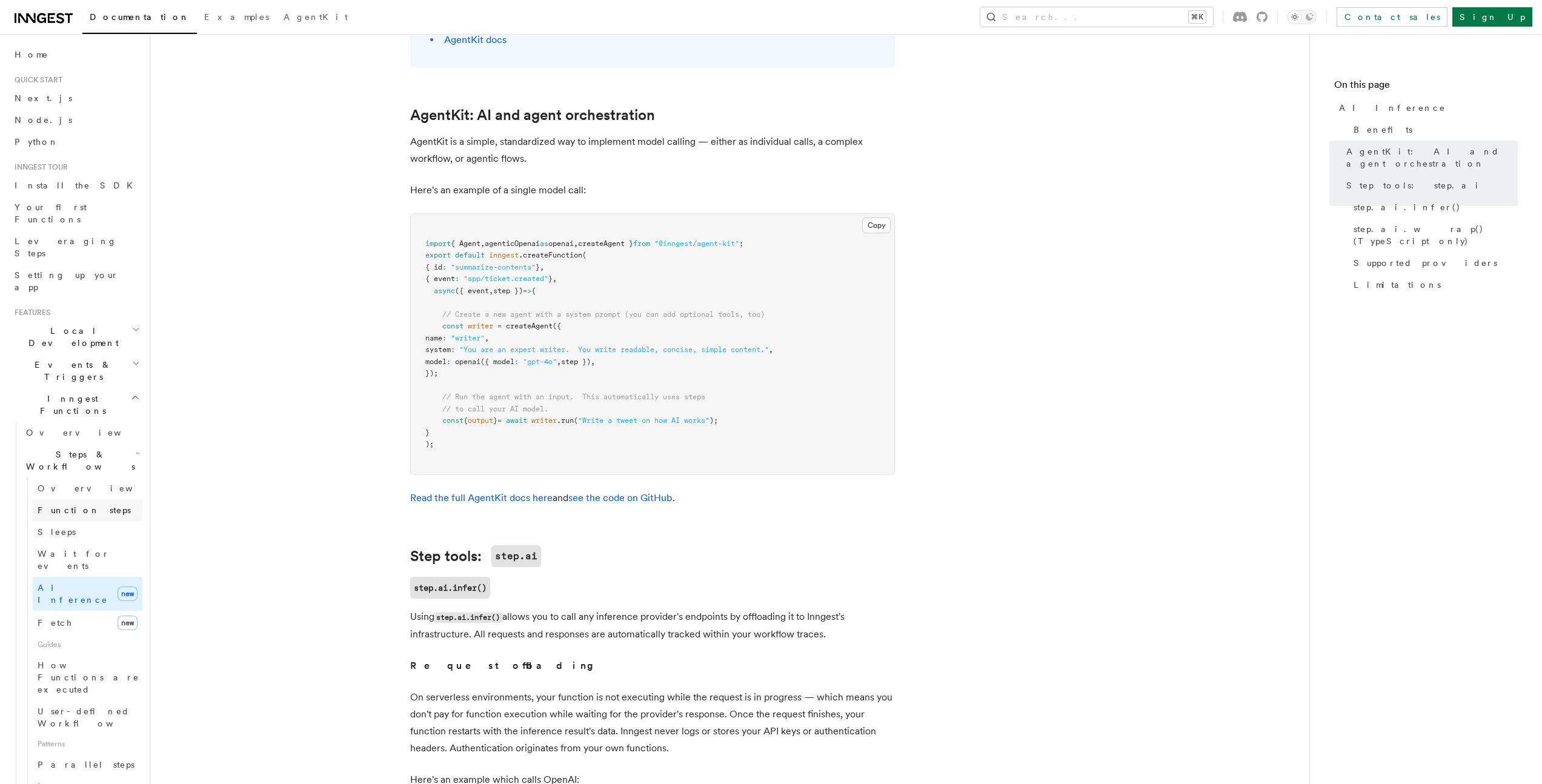 click on "Function steps" at bounding box center [84, 510] 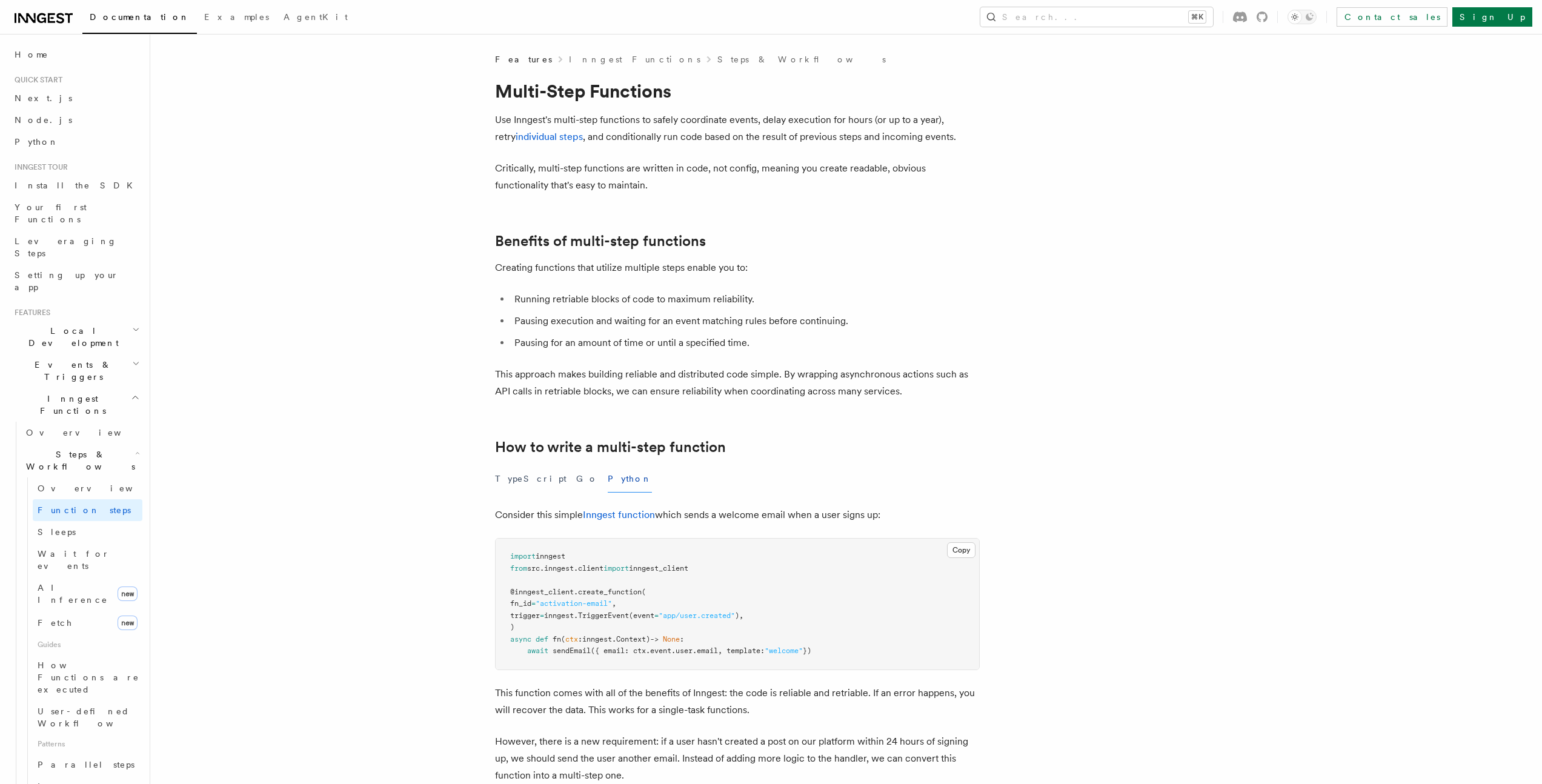 click on "Steps & Workflows" at bounding box center [82, 460] 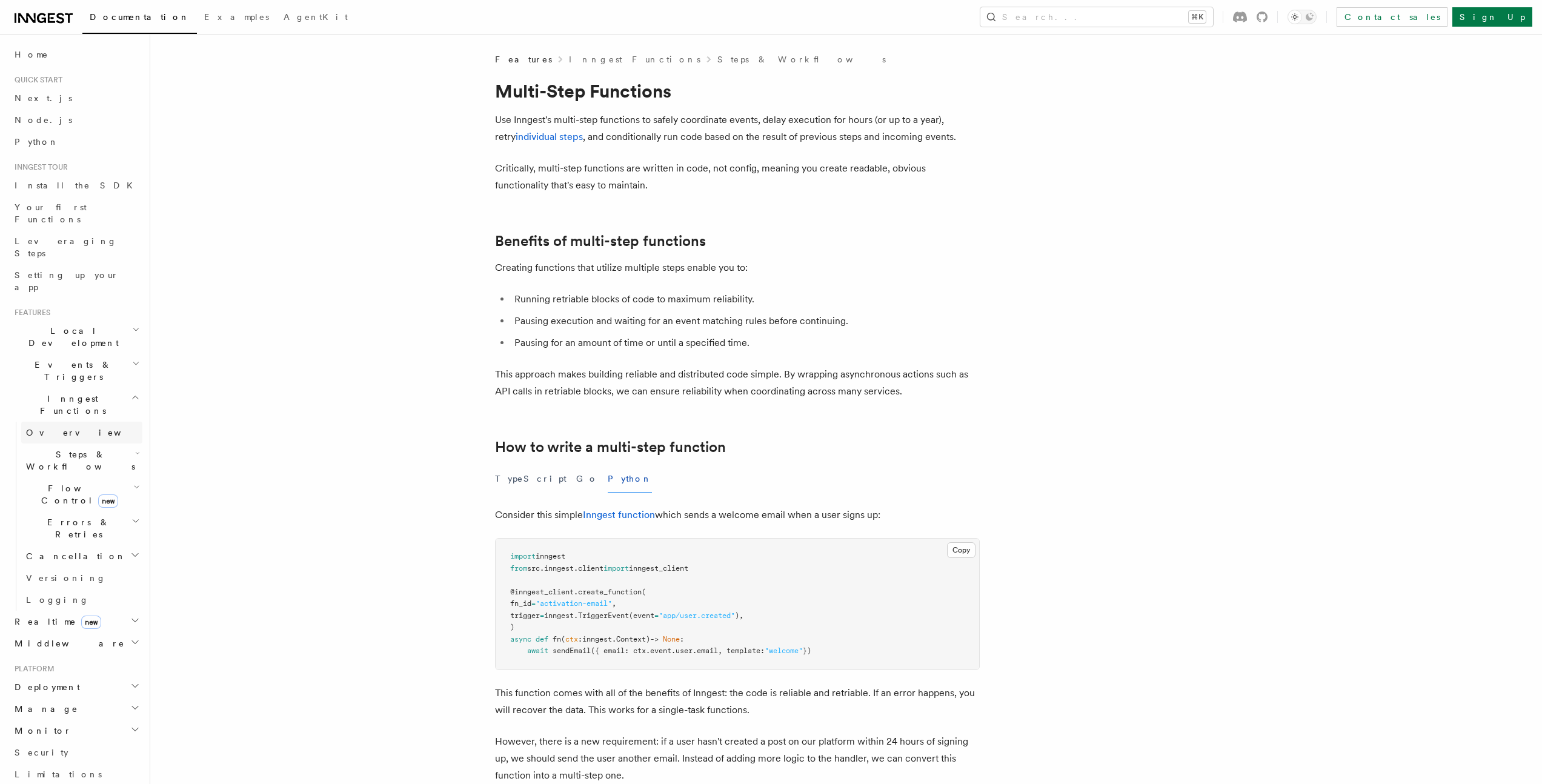 click on "Overview" at bounding box center (82, 433) 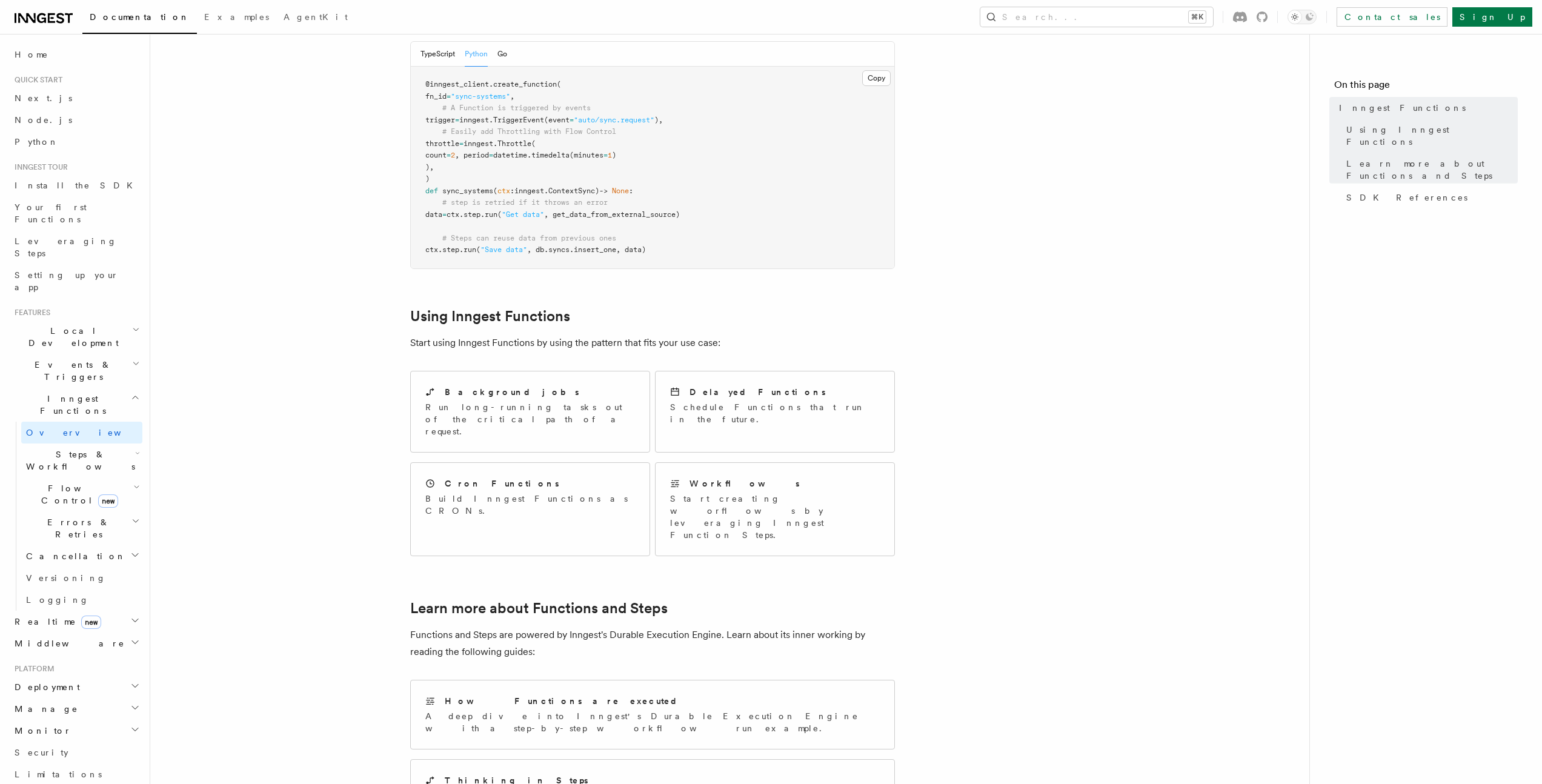 scroll, scrollTop: 0, scrollLeft: 0, axis: both 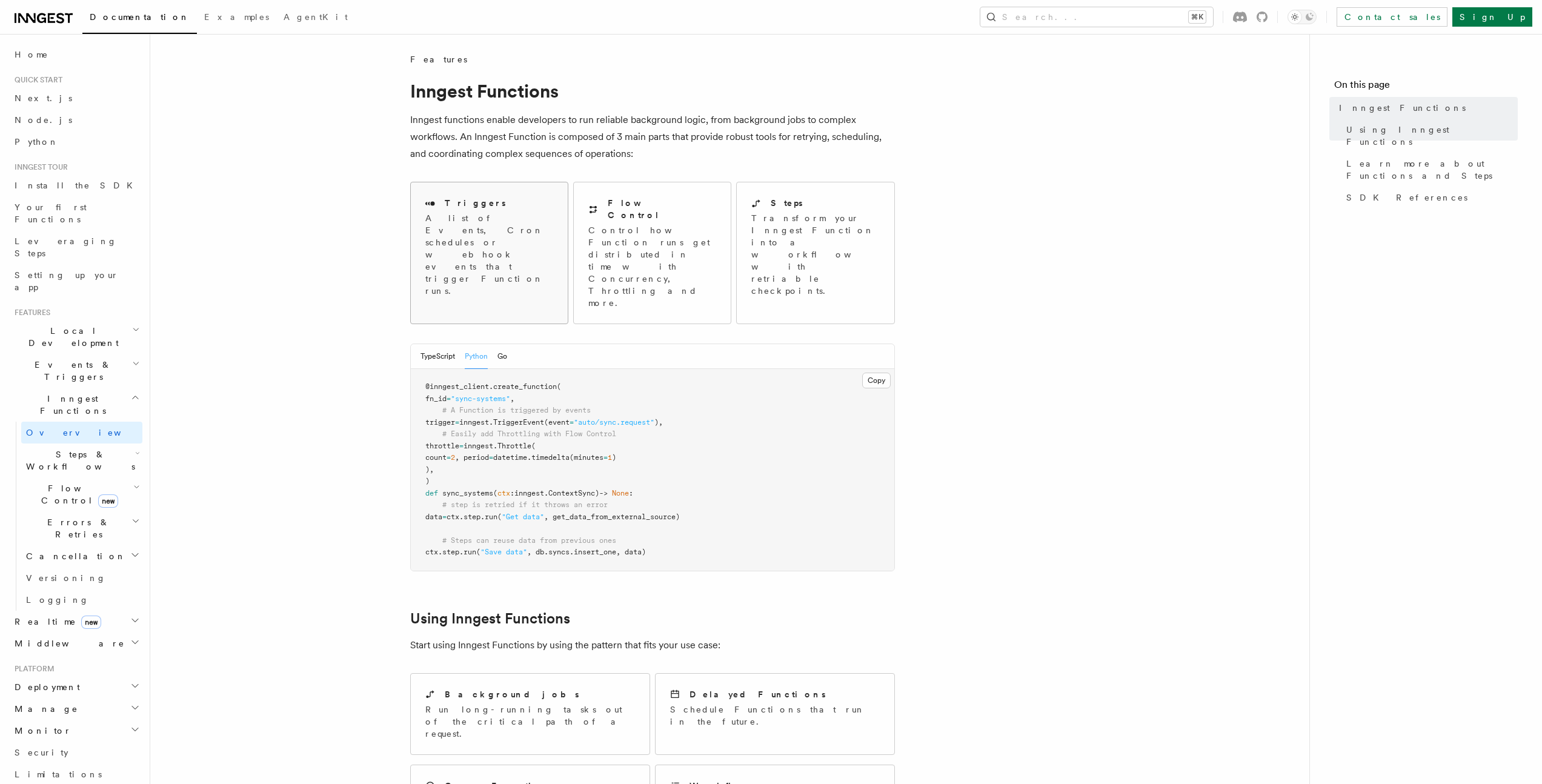 click on "A list of Events, Cron schedules or webhook events that trigger Function runs." at bounding box center (489, 254) 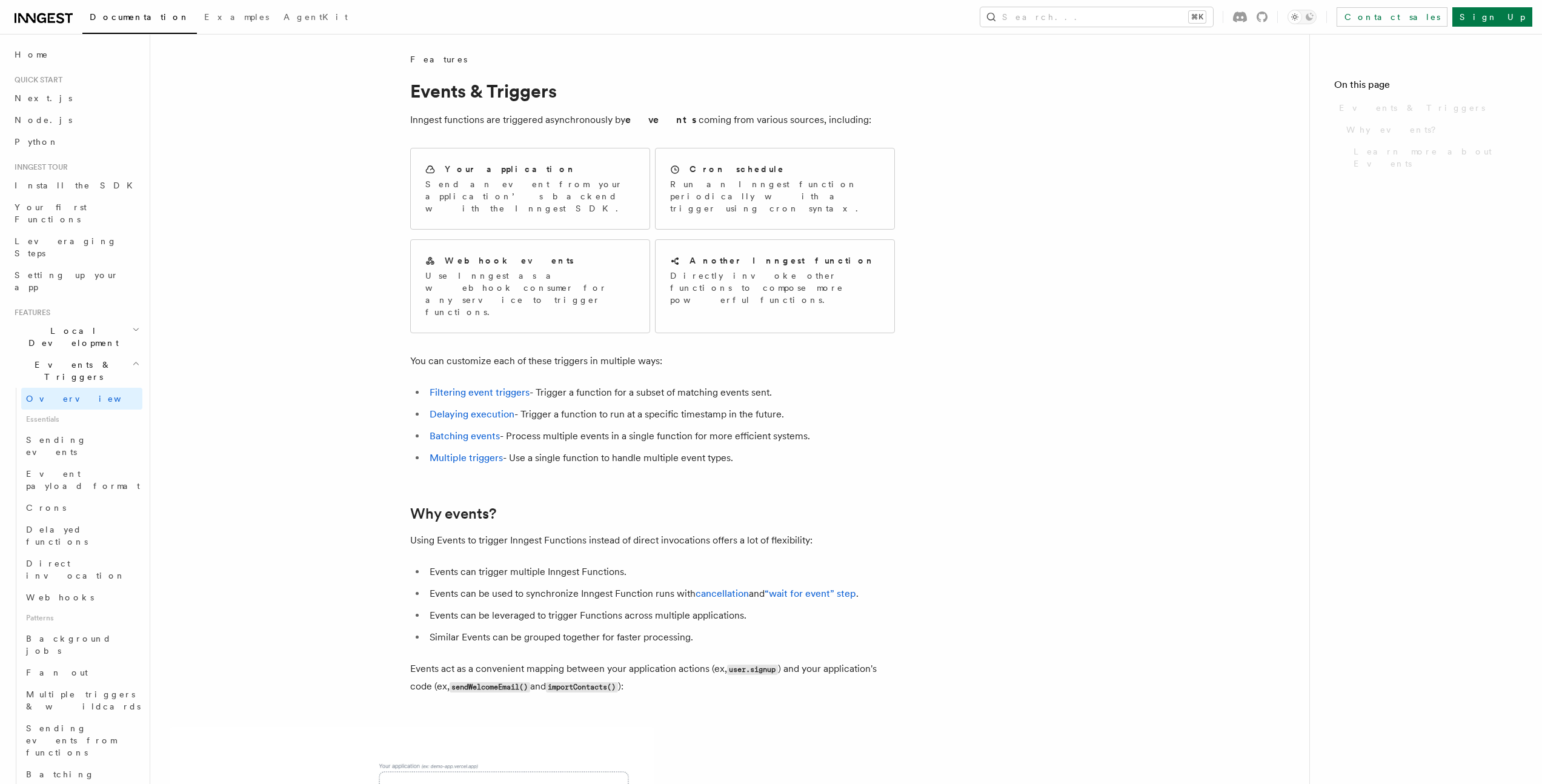 scroll, scrollTop: 0, scrollLeft: 0, axis: both 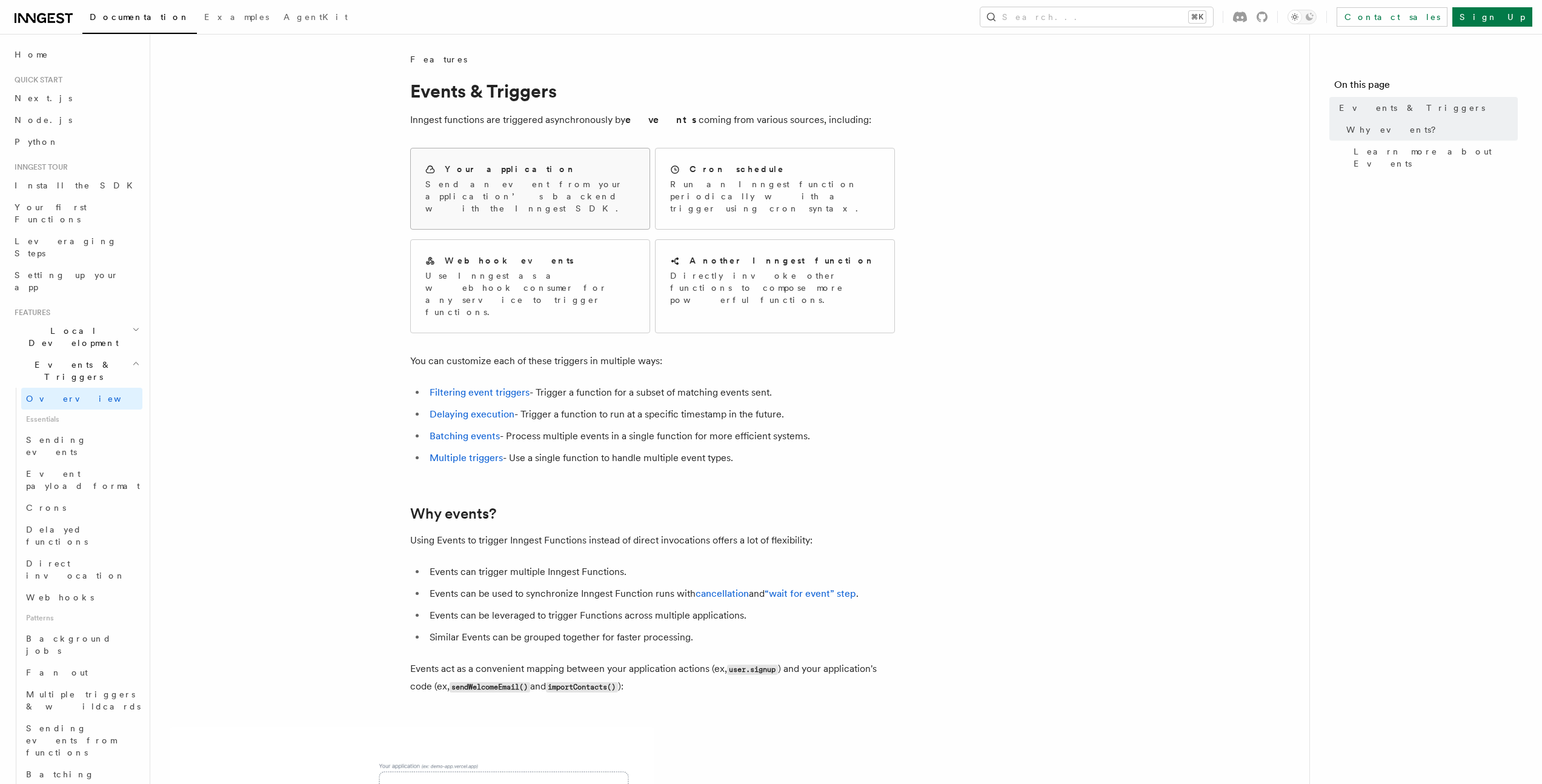 click on "Your application Send an event from your application’s backend with the Inngest SDK." at bounding box center (530, 188) 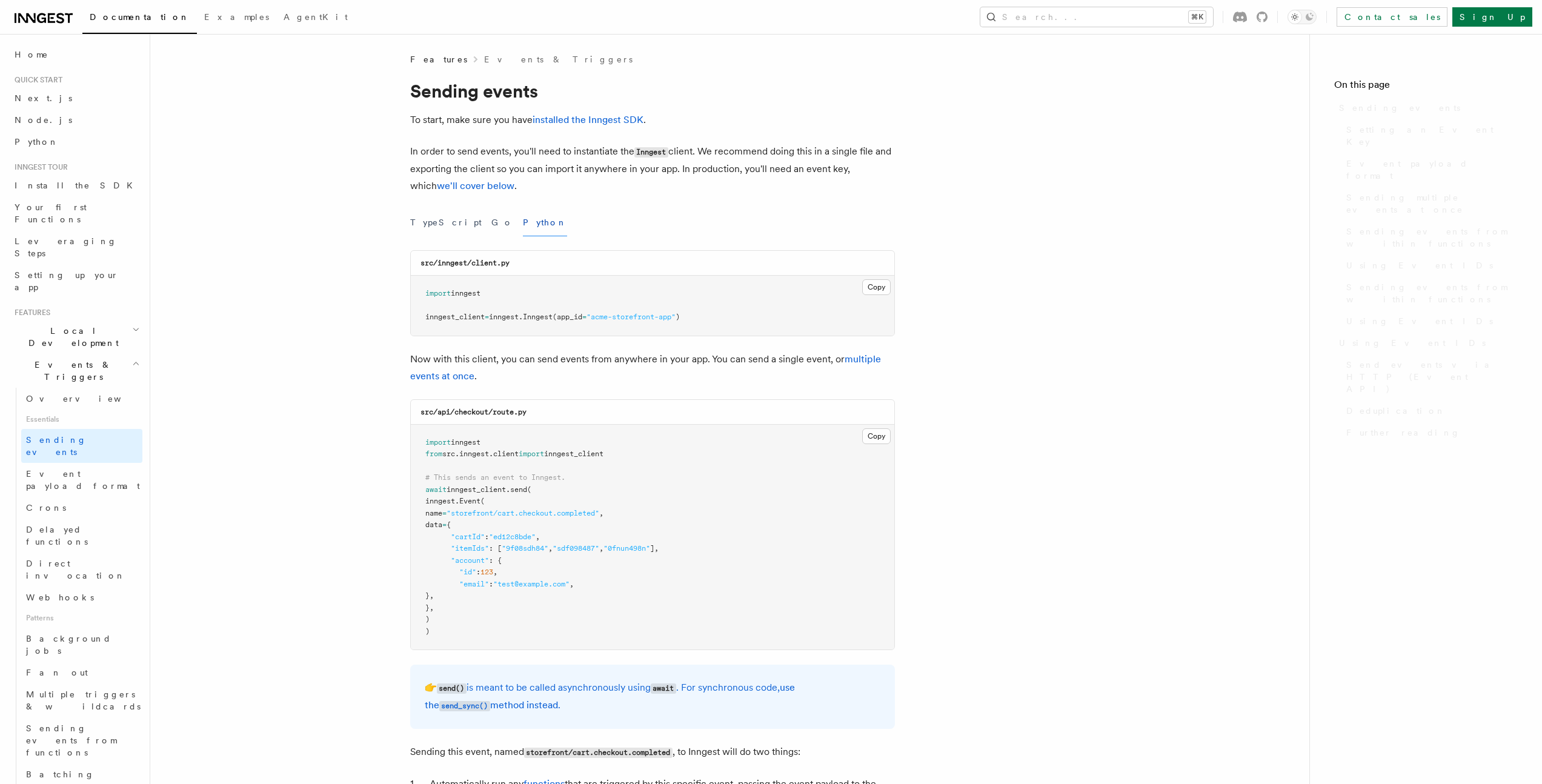 scroll, scrollTop: 0, scrollLeft: 0, axis: both 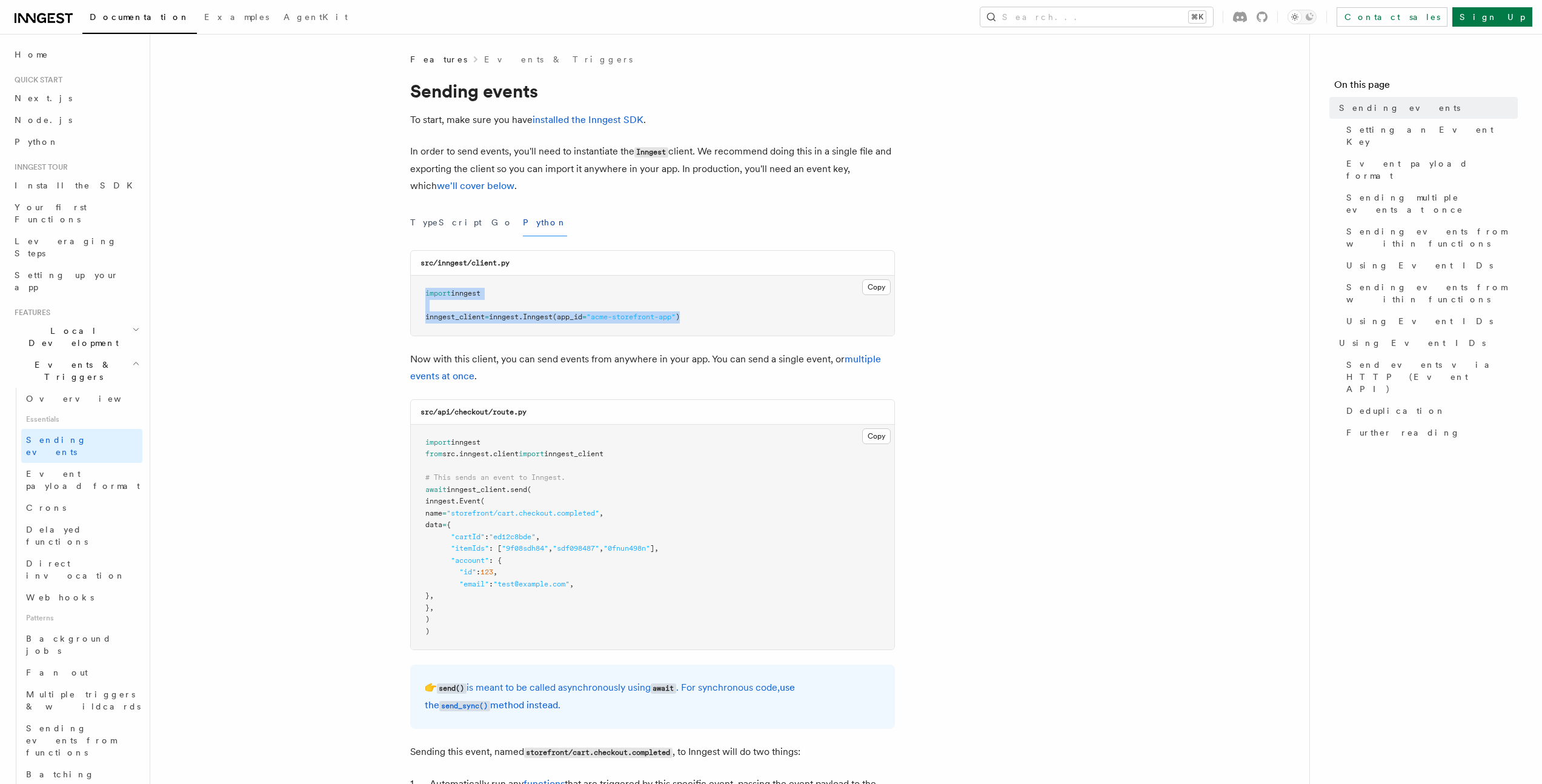 drag, startPoint x: 746, startPoint y: 318, endPoint x: 422, endPoint y: 290, distance: 325.20763 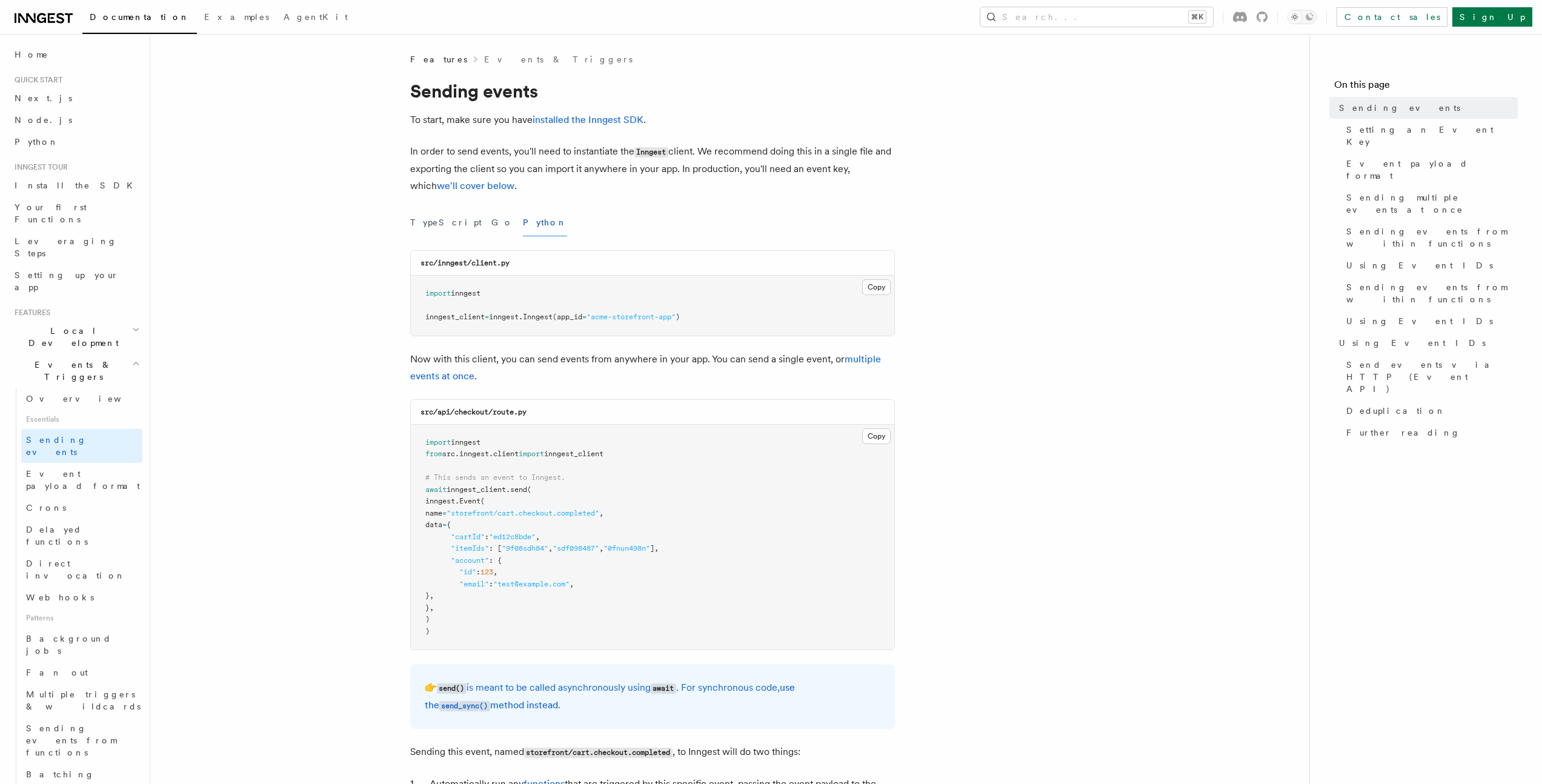 drag, startPoint x: 571, startPoint y: 547, endPoint x: 563, endPoint y: 545, distance: 8.246211 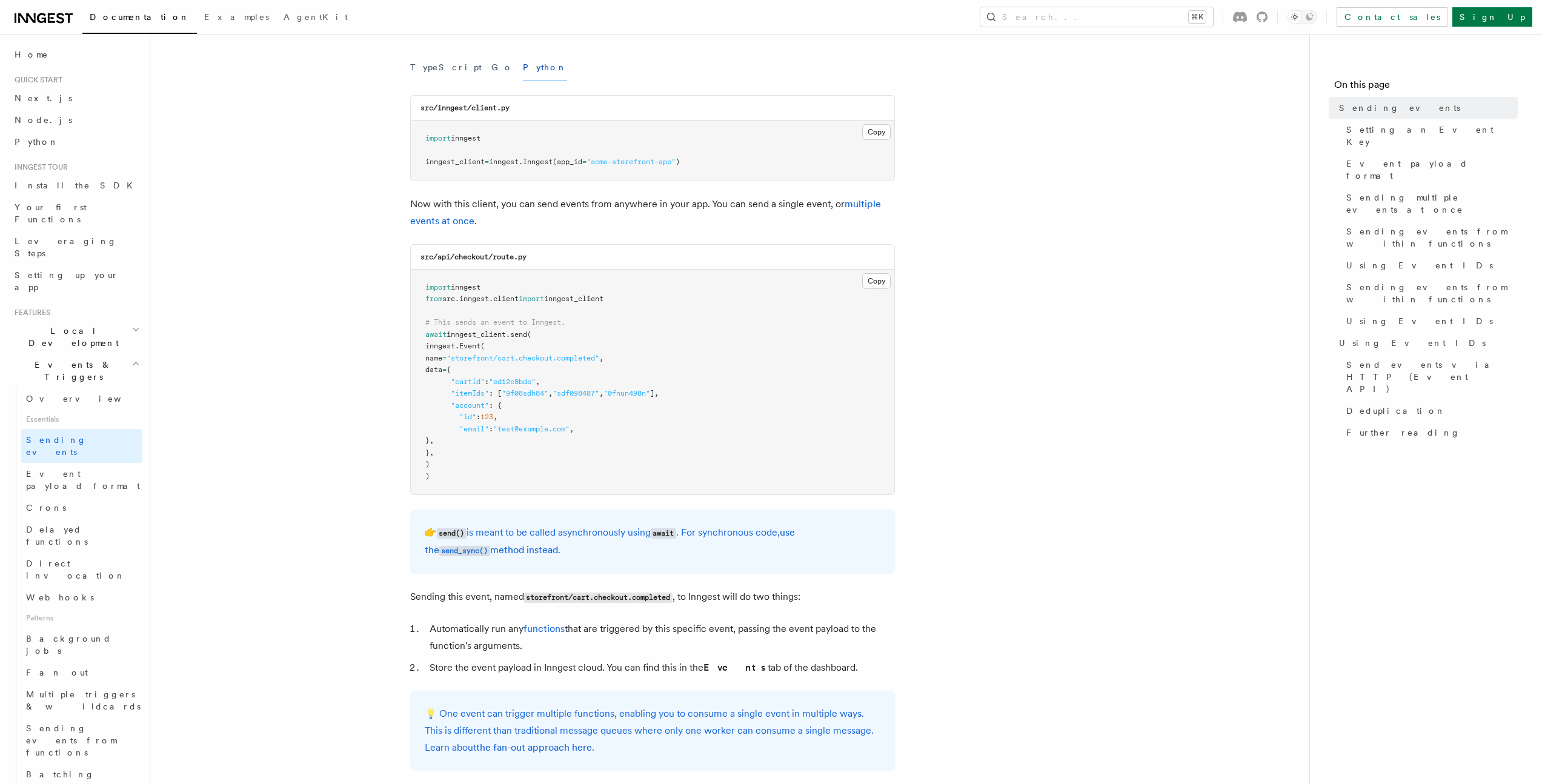 scroll, scrollTop: 207, scrollLeft: 0, axis: vertical 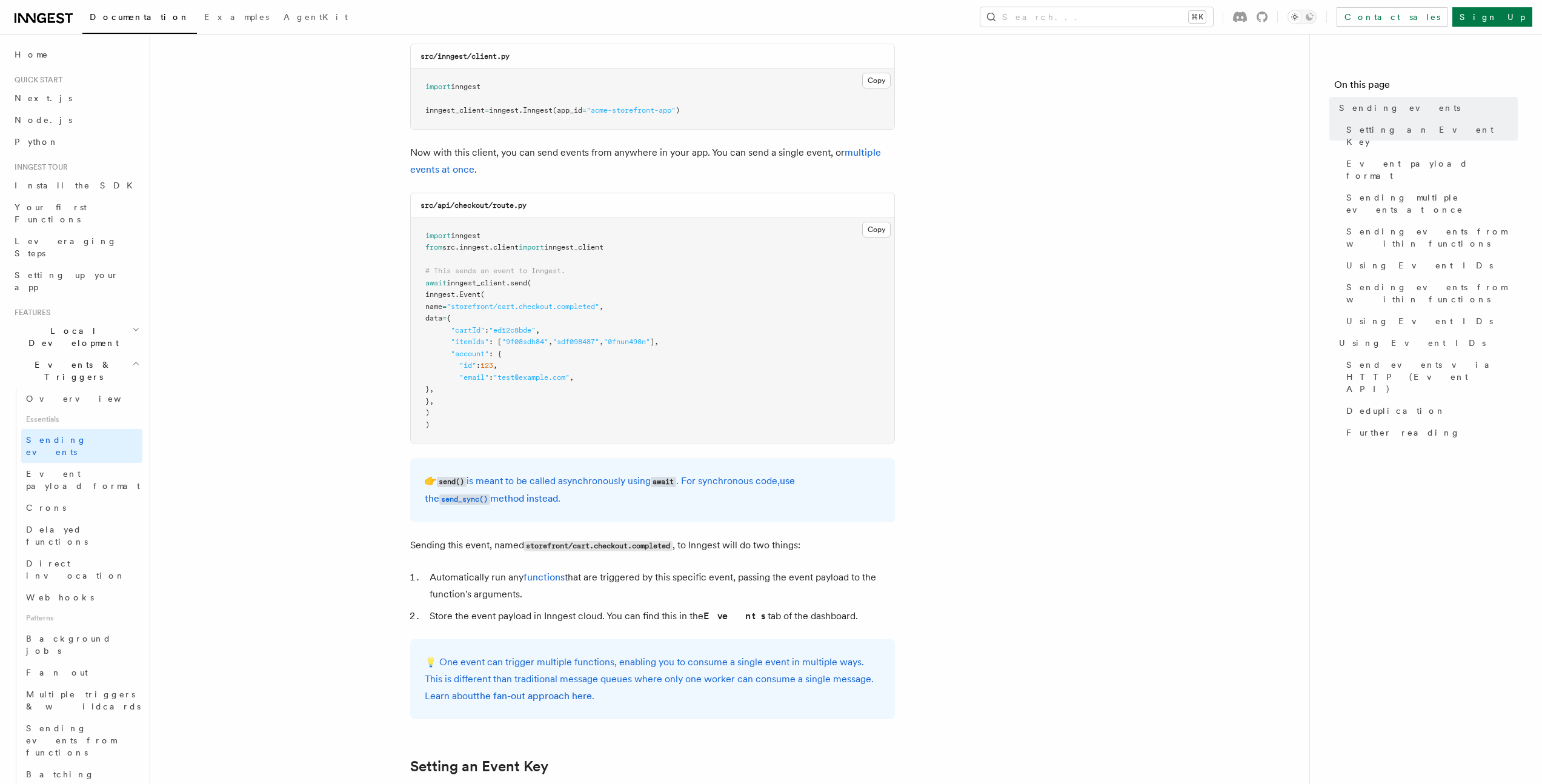 click on "import  inngest
from  src . inngest . client  import  inngest_client
# This sends an event to Inngest.
await  inngest_client . send (
inngest. Event (
name = "storefront/cart.checkout.completed" ,
data = {
"cartId" :  "ed12c8bde" ,
"itemIds" : [ "9f08sdh84" ,  "sdf098487" ,  "0fnun498n" ],
"account" : {
"id" :  123 ,
"email" :  "test@example.com" ,
},
},
)
)" at bounding box center [653, 331] 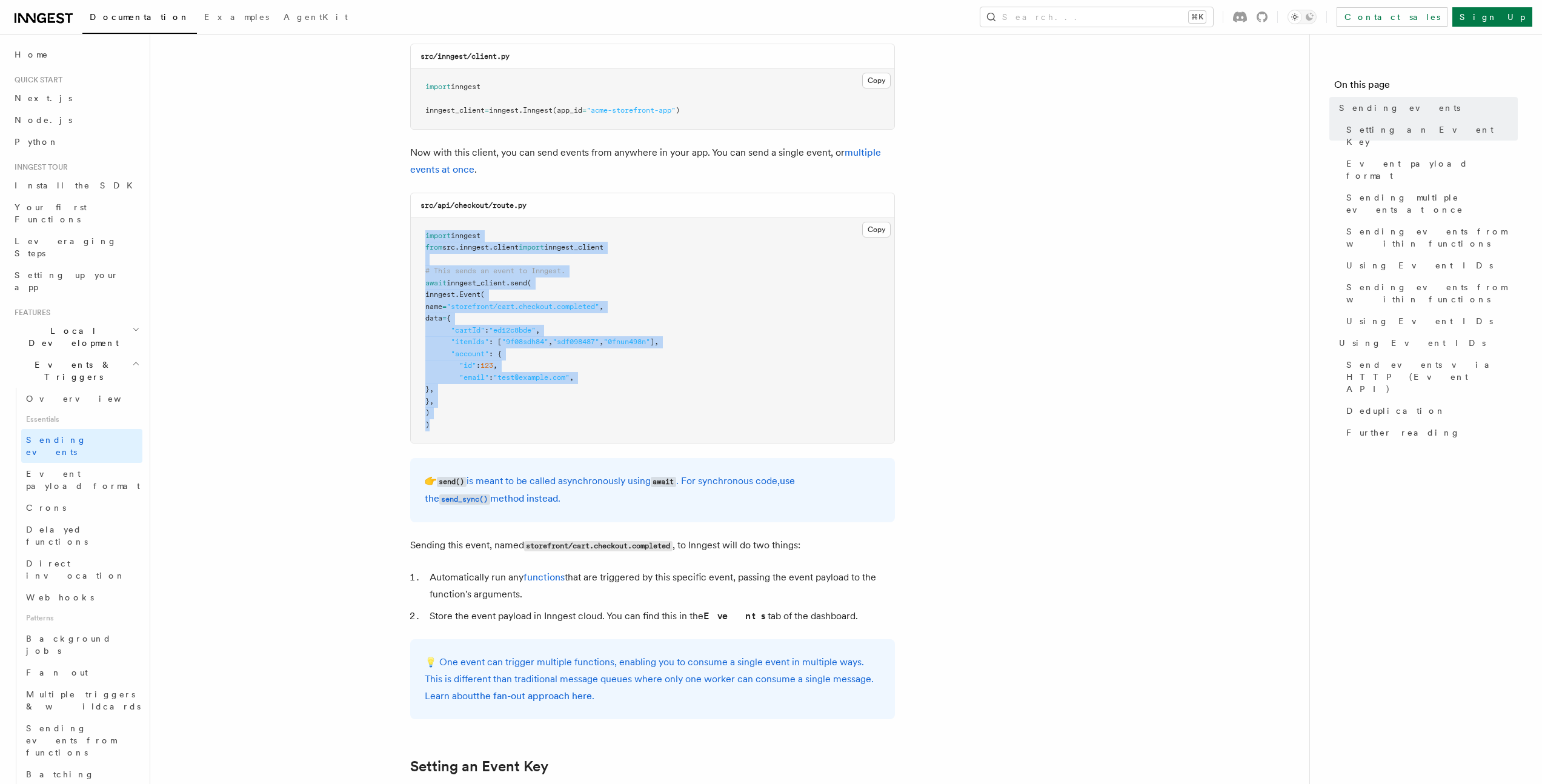 drag, startPoint x: 442, startPoint y: 422, endPoint x: 424, endPoint y: 236, distance: 186.86894 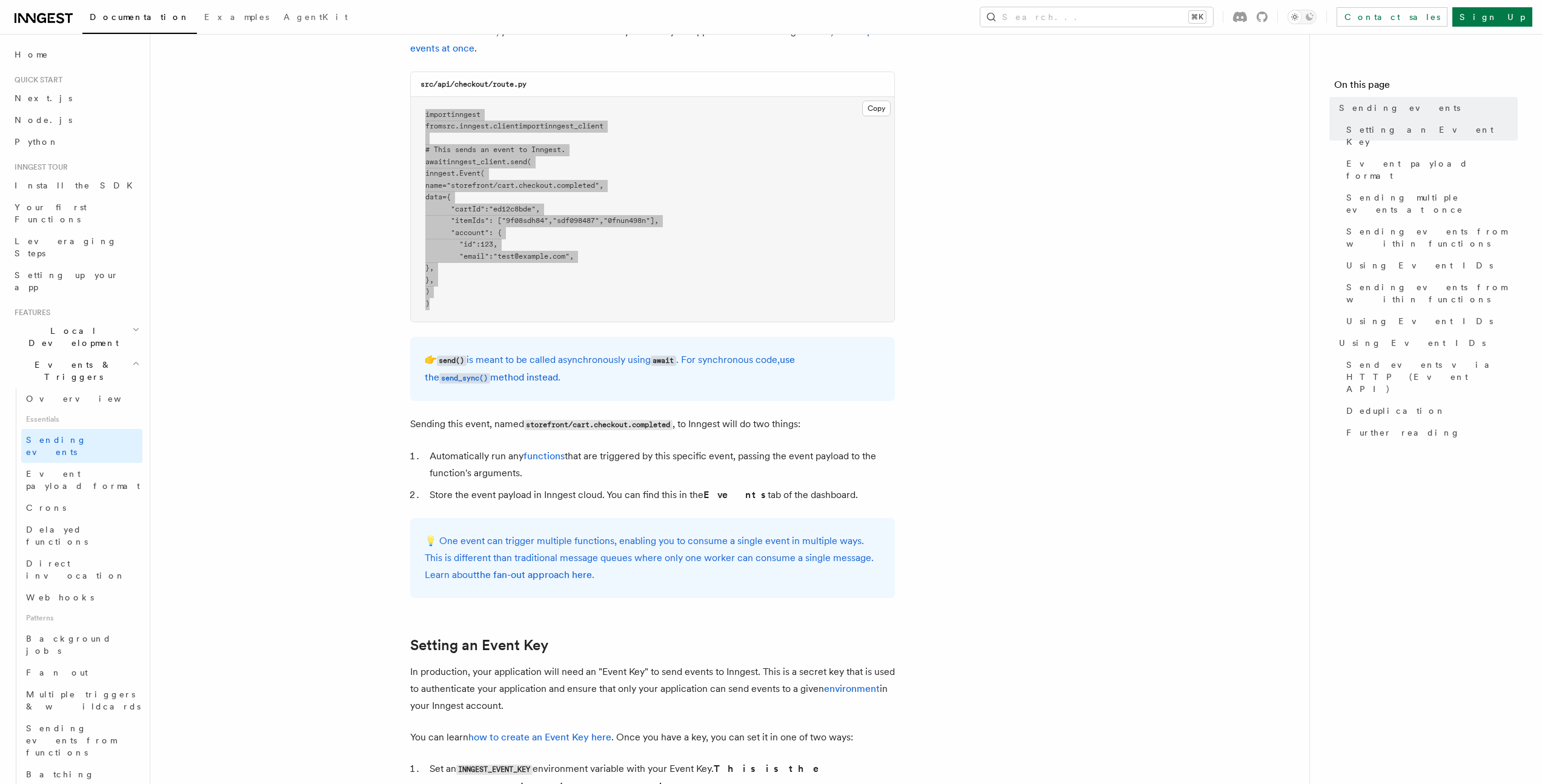 scroll, scrollTop: 380, scrollLeft: 0, axis: vertical 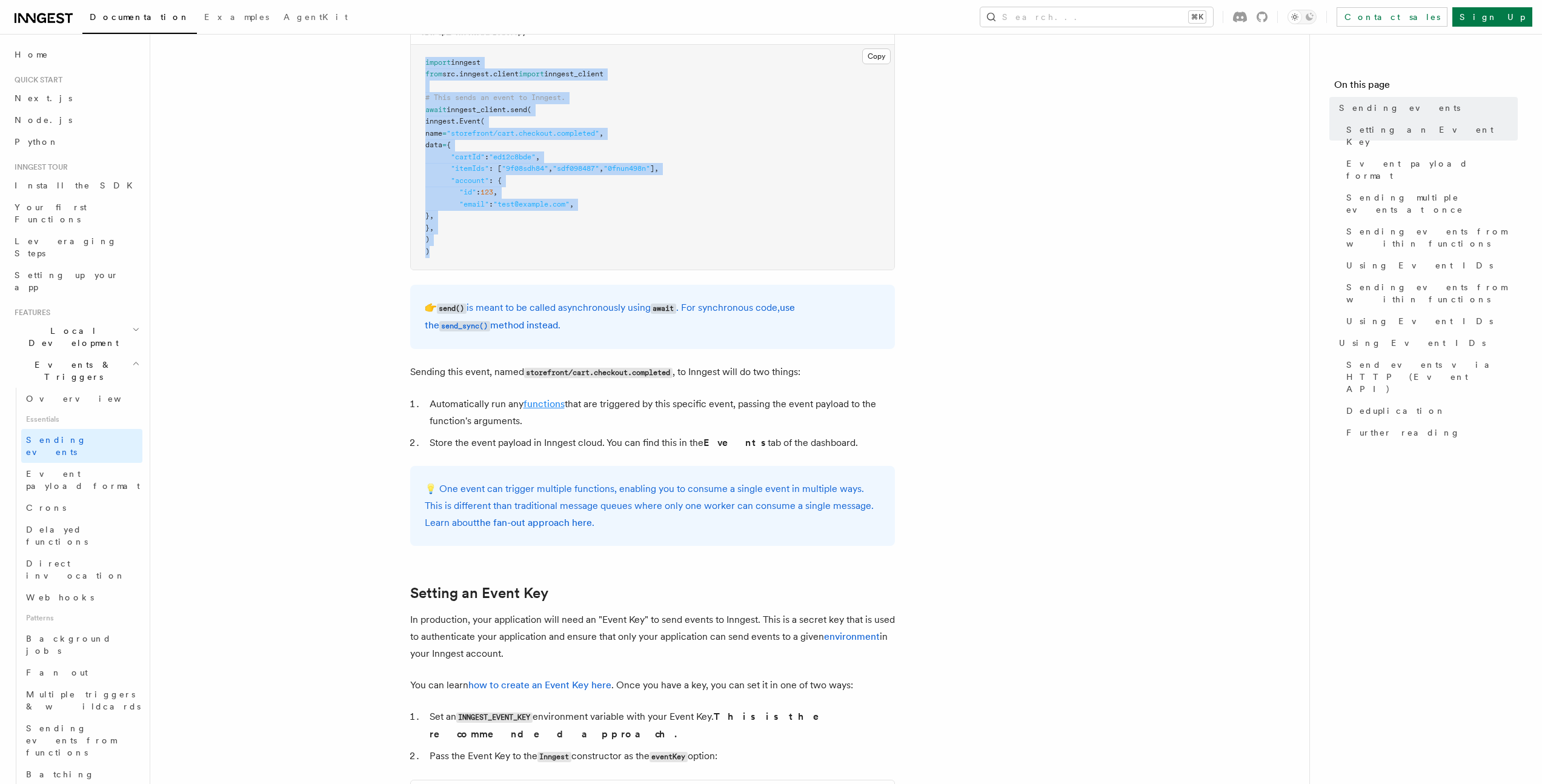 click on "functions" at bounding box center (544, 404) 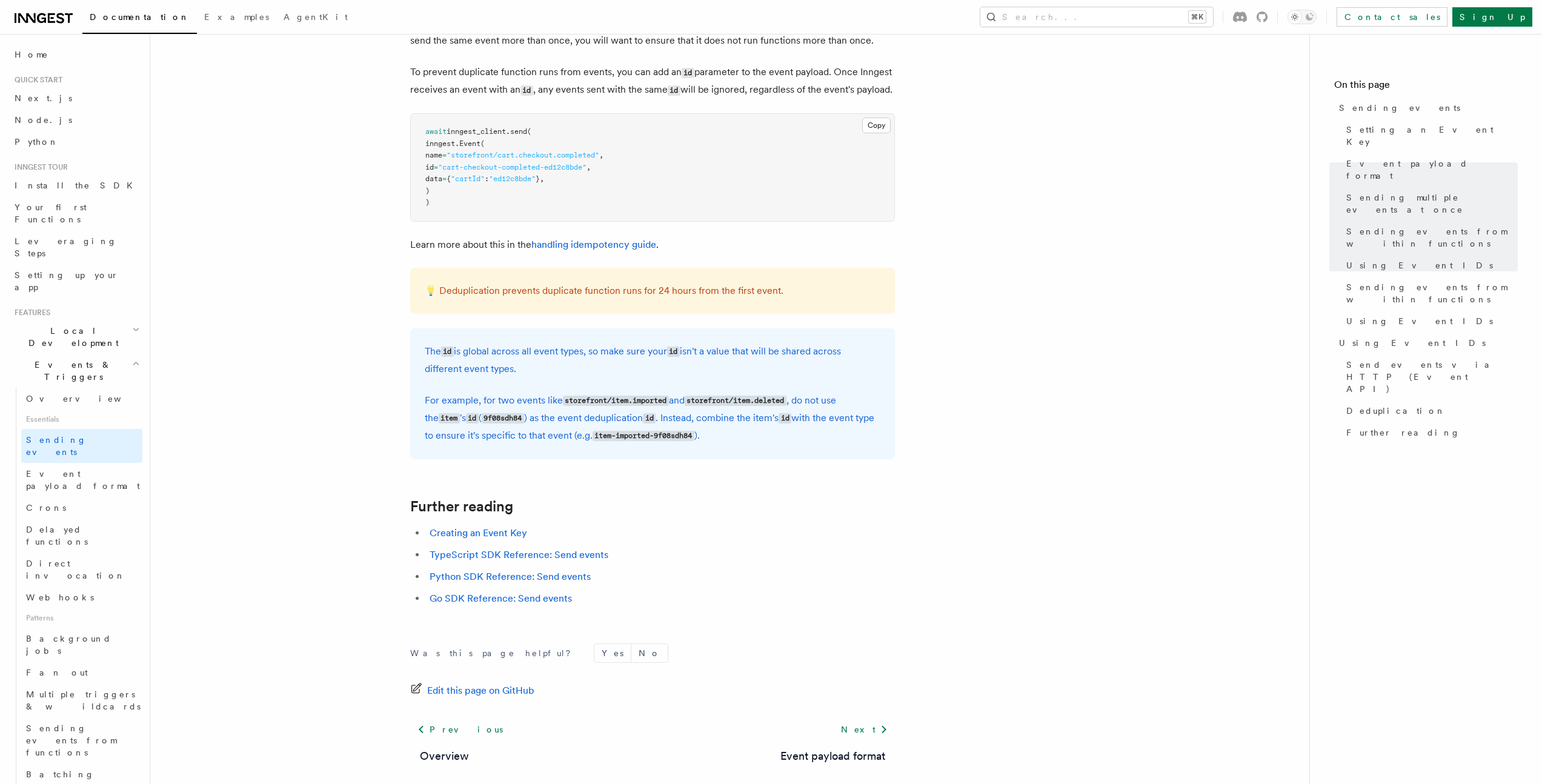 scroll, scrollTop: 3078, scrollLeft: 0, axis: vertical 